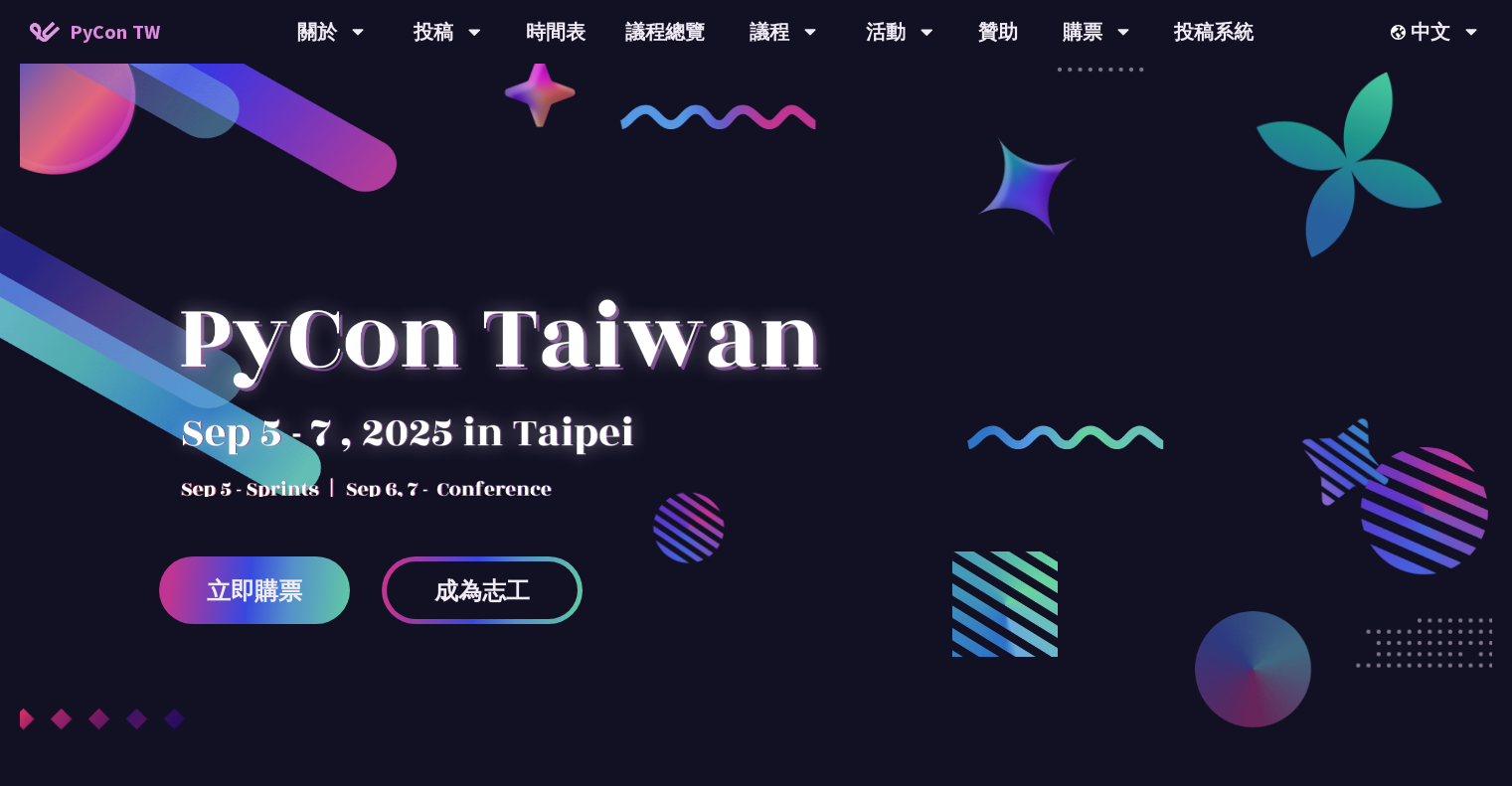 scroll, scrollTop: 0, scrollLeft: 0, axis: both 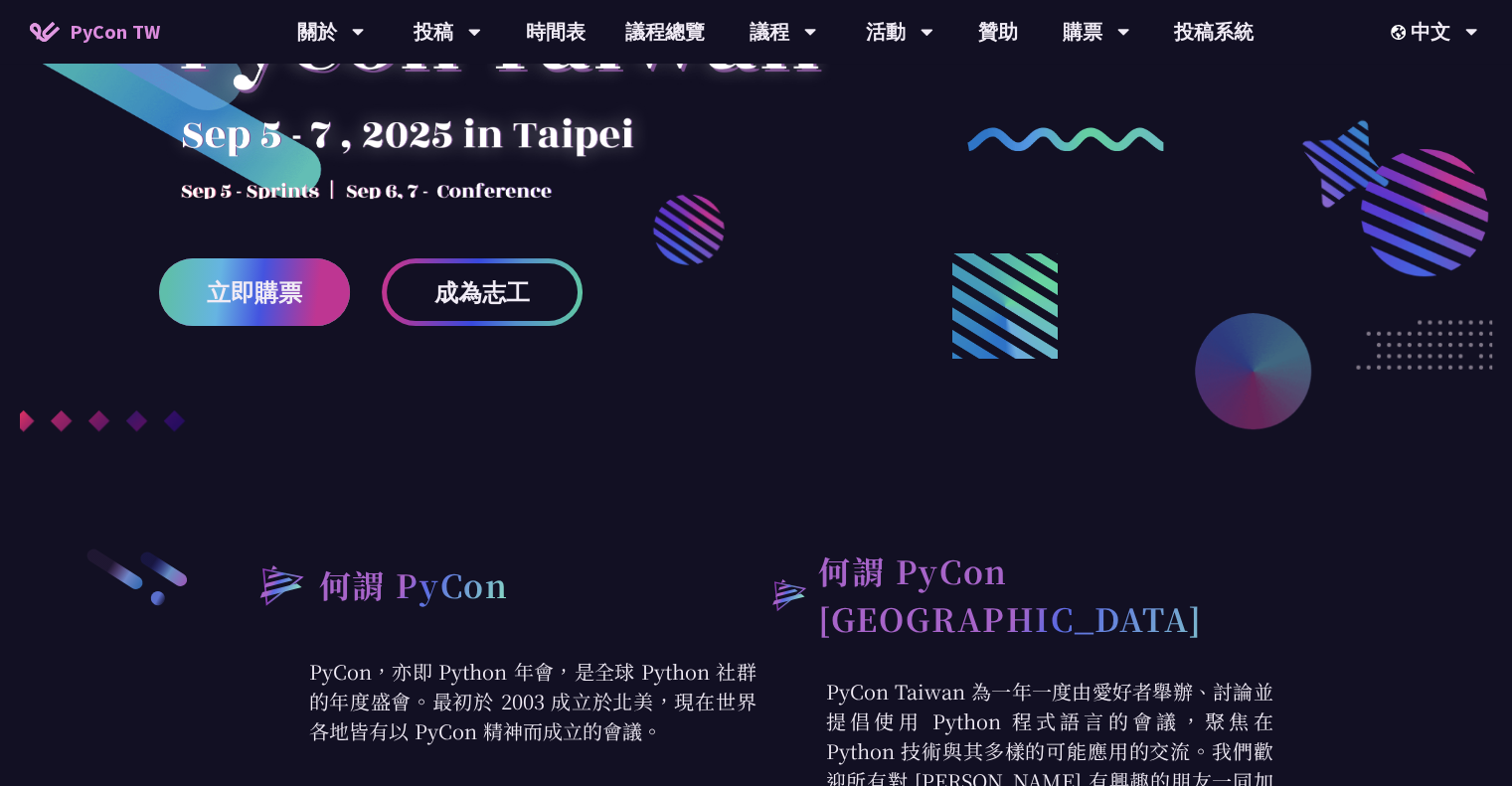 click on "立即購票" at bounding box center (254, 292) 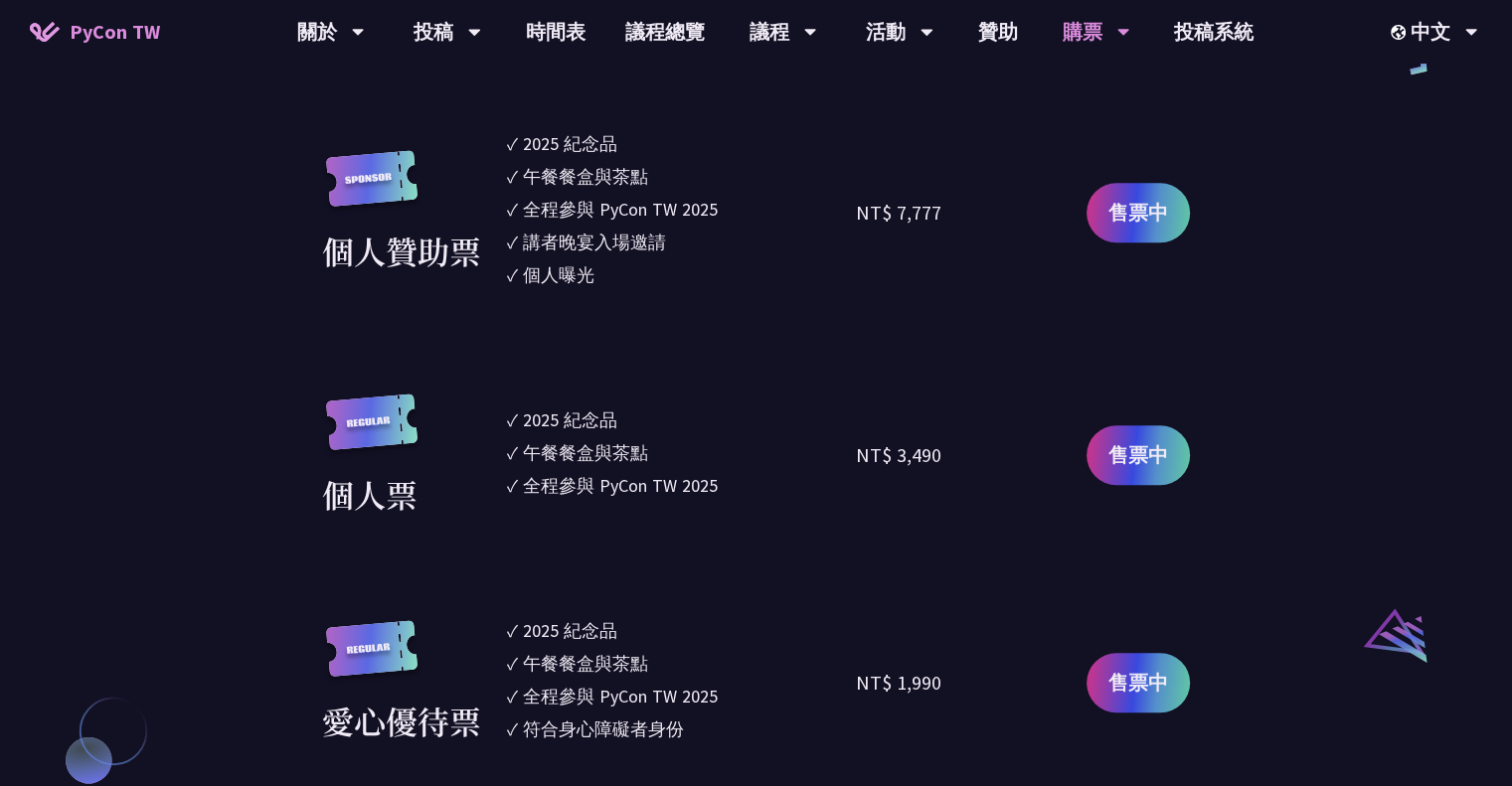 scroll, scrollTop: 1689, scrollLeft: 0, axis: vertical 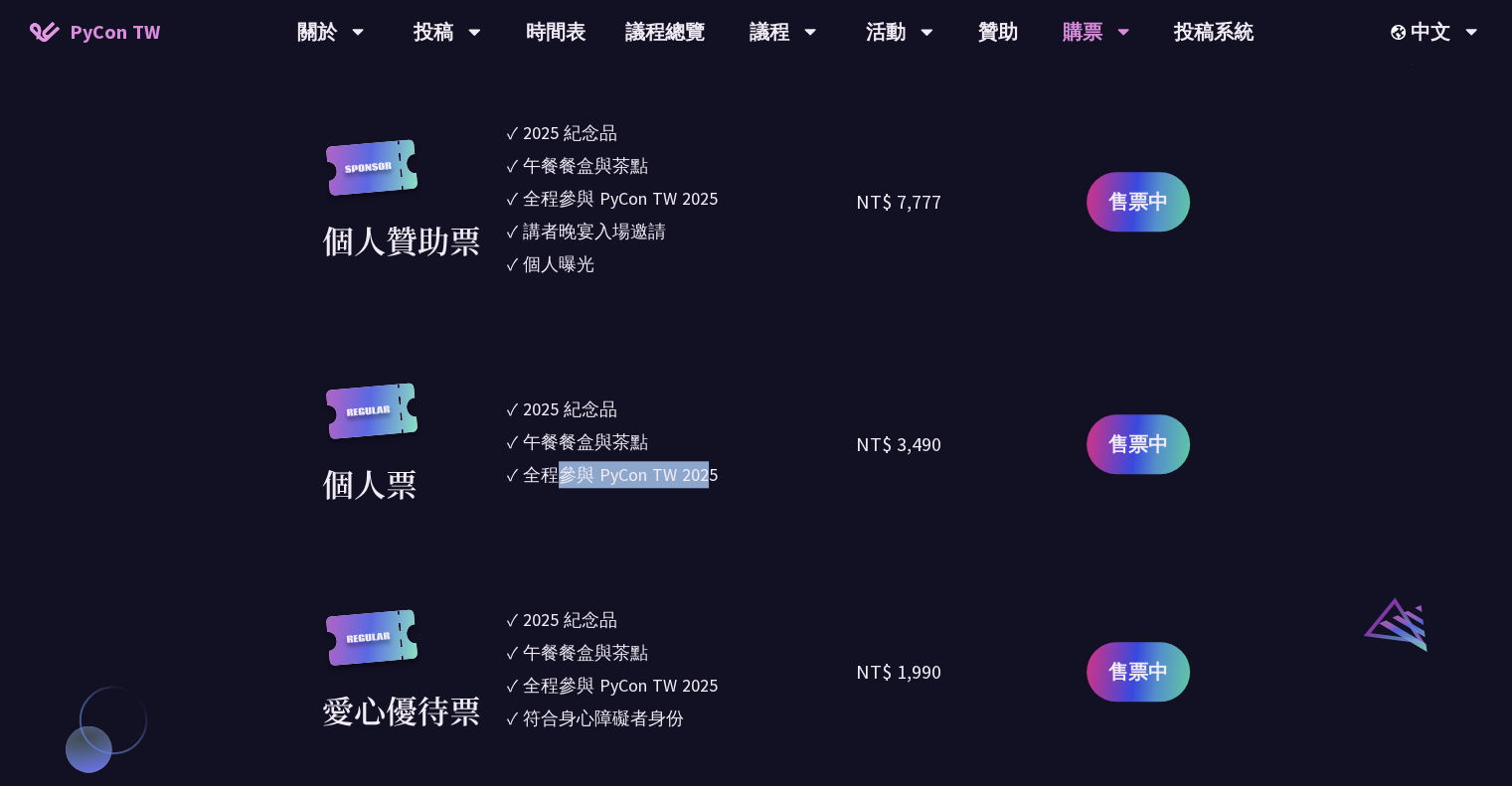 drag, startPoint x: 553, startPoint y: 476, endPoint x: 708, endPoint y: 470, distance: 155.11609 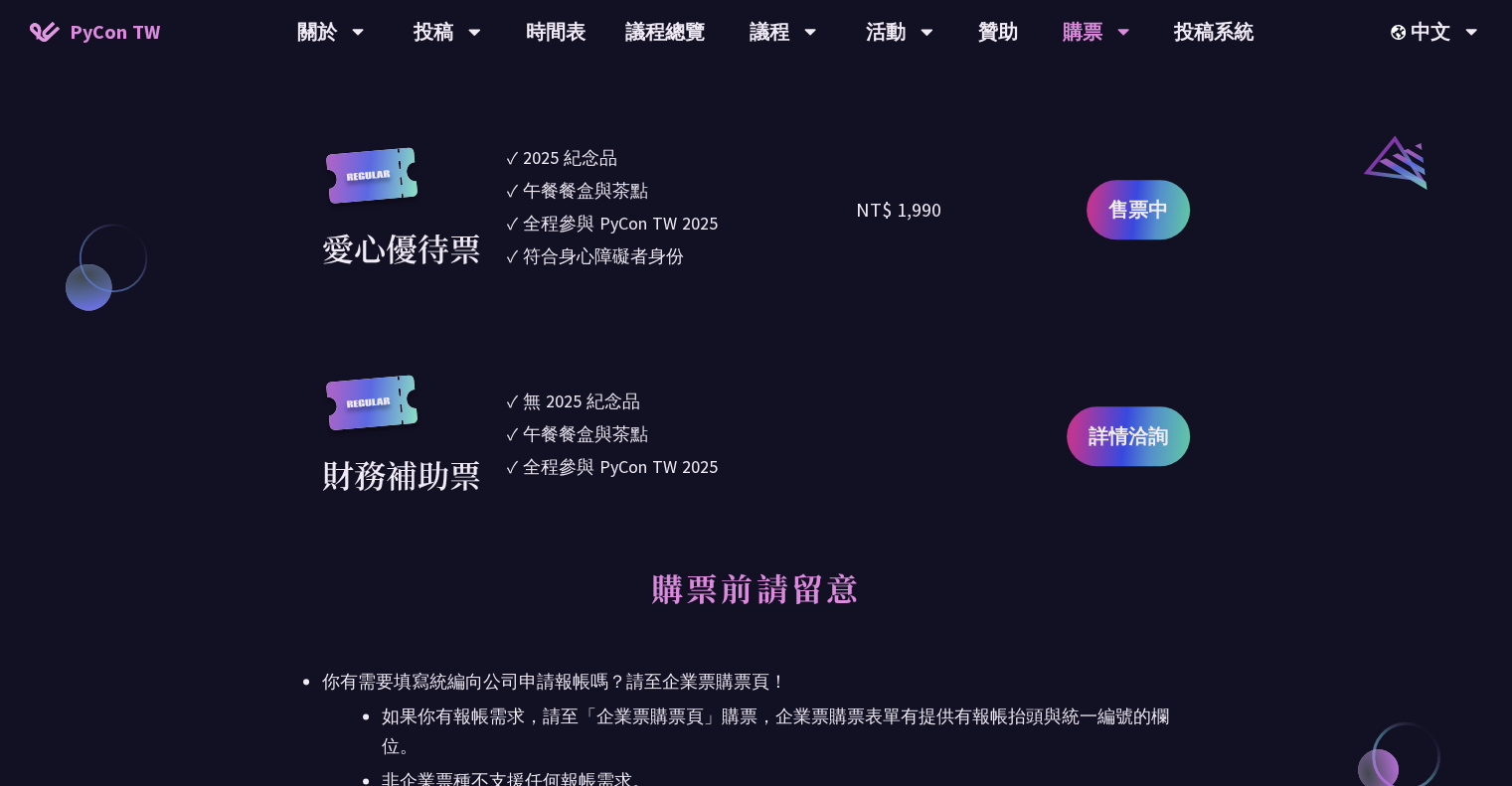 scroll, scrollTop: 2186, scrollLeft: 0, axis: vertical 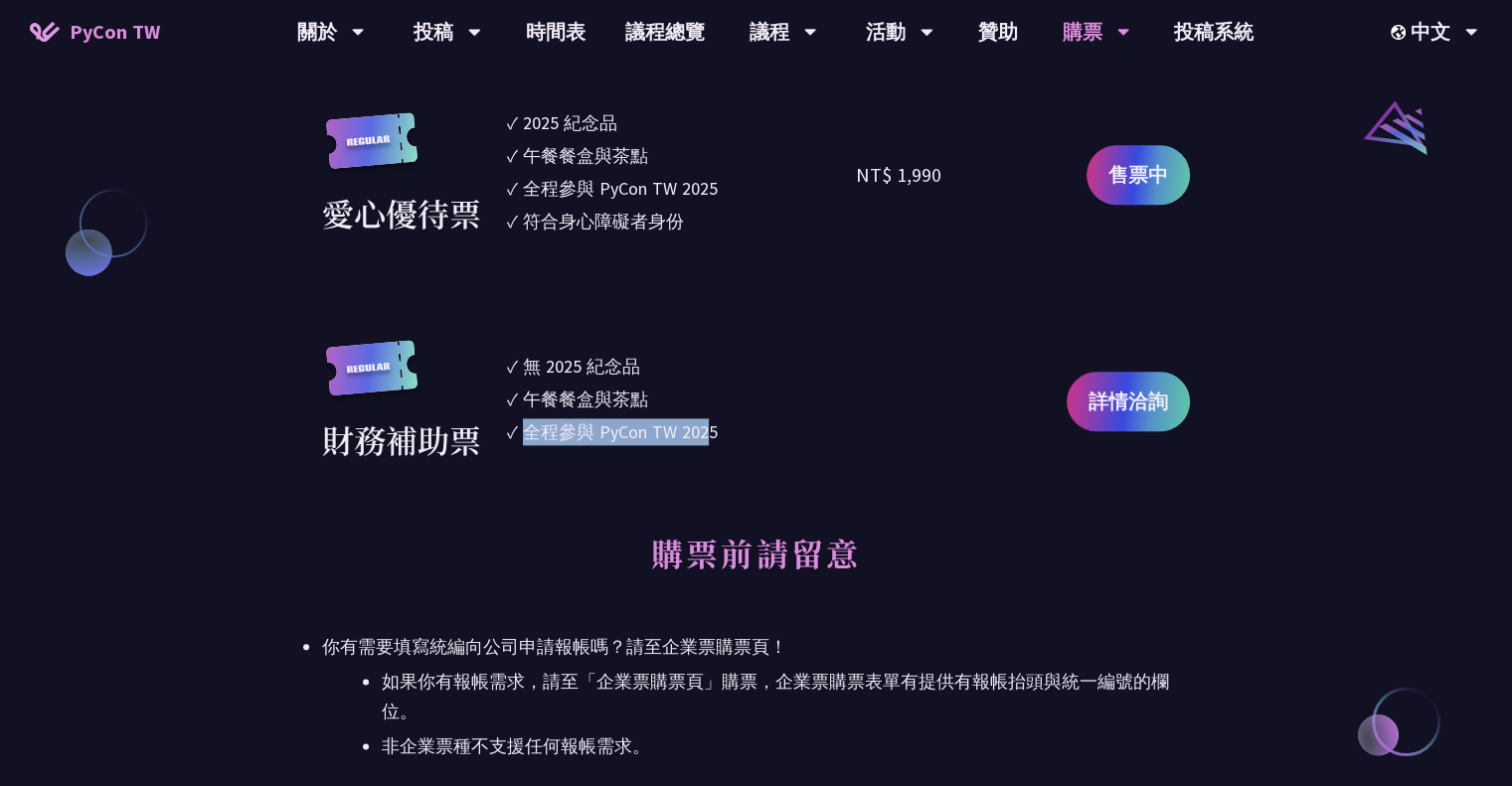 drag, startPoint x: 525, startPoint y: 426, endPoint x: 713, endPoint y: 424, distance: 188.01064 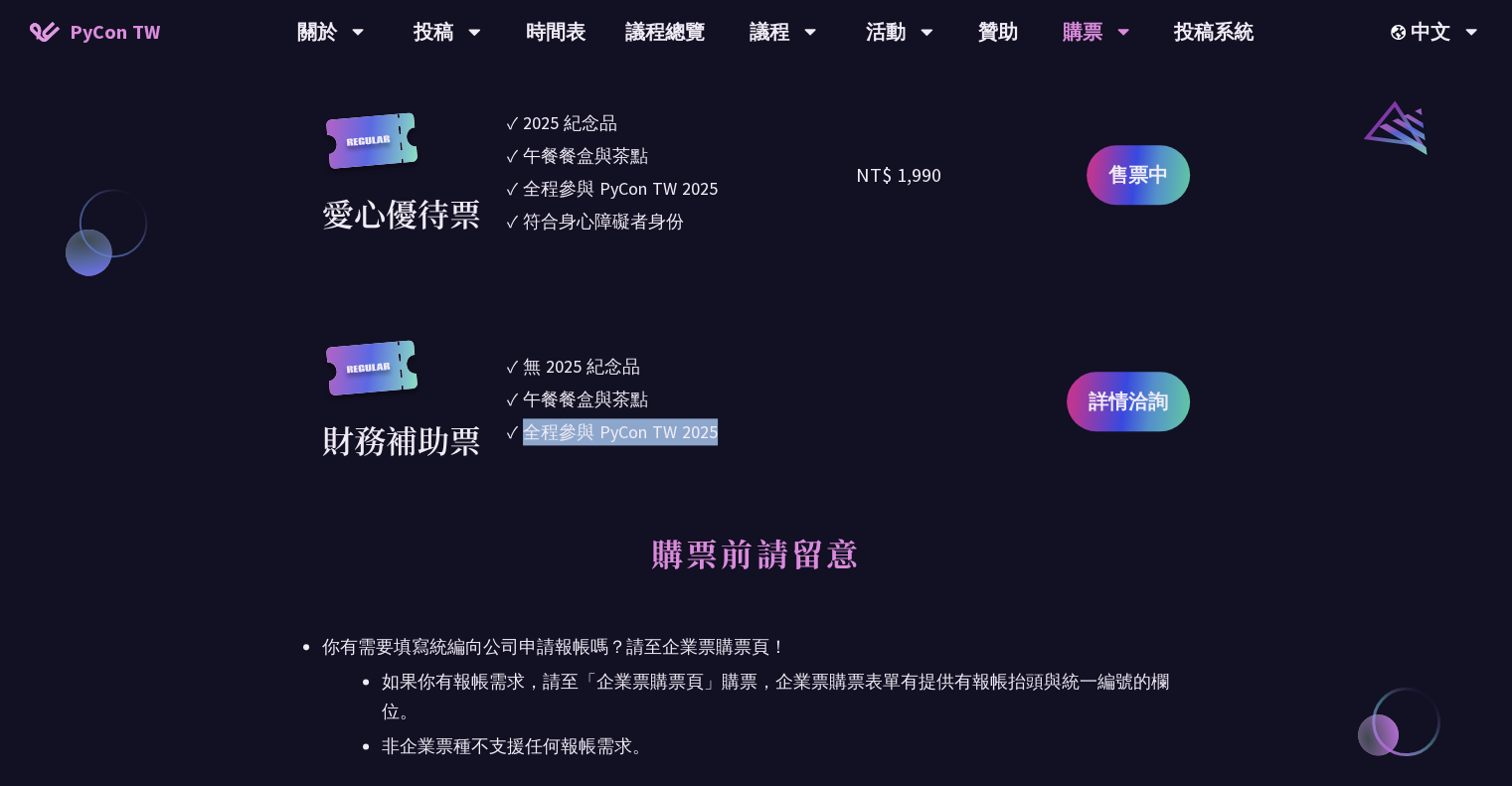 click on "全程參與 PyCon TW 2025" at bounding box center (620, 431) 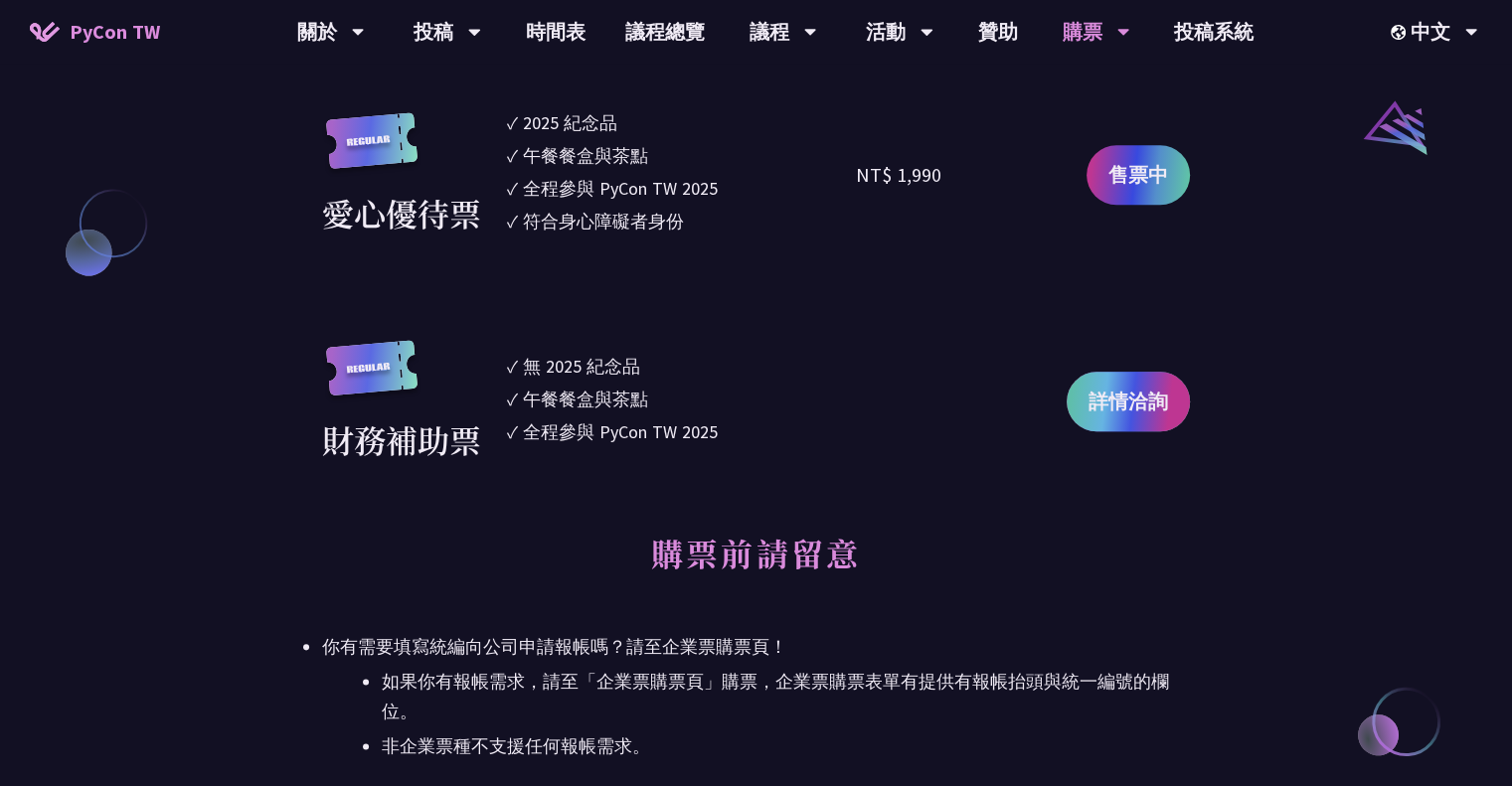 click on "詳情洽詢" at bounding box center (1128, 401) 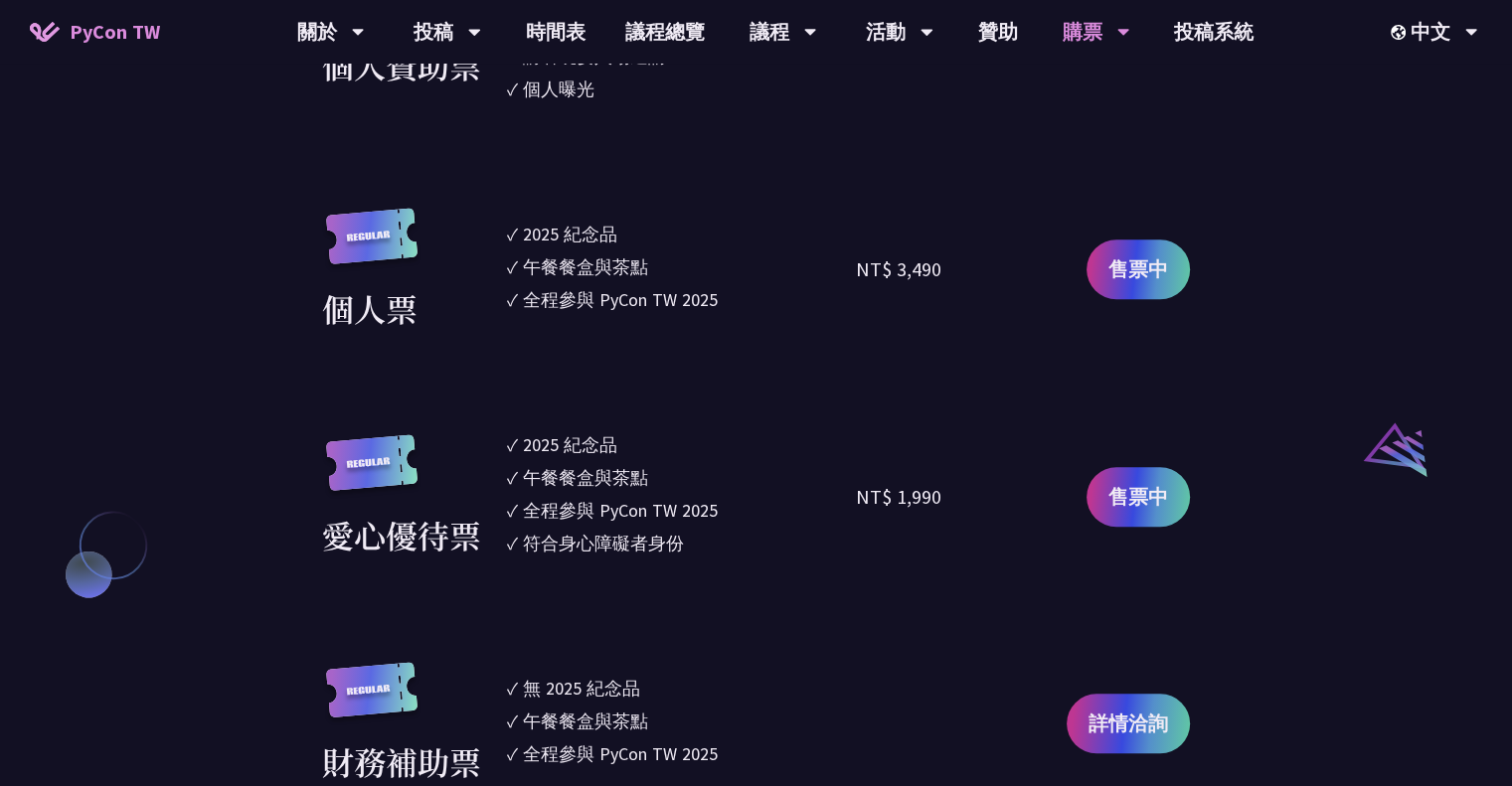 scroll, scrollTop: 1689, scrollLeft: 0, axis: vertical 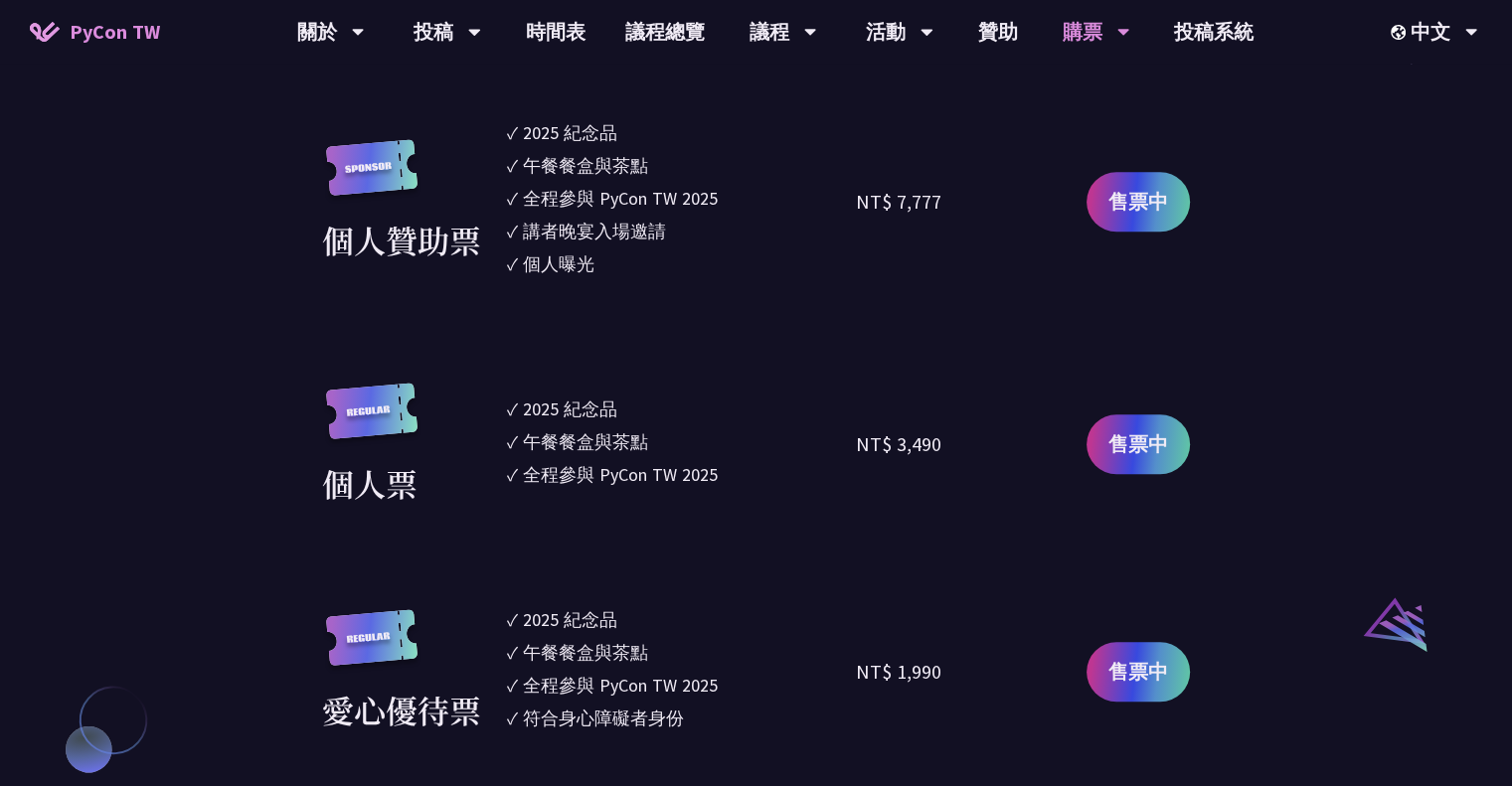 drag, startPoint x: 851, startPoint y: 444, endPoint x: 964, endPoint y: 447, distance: 113.03982 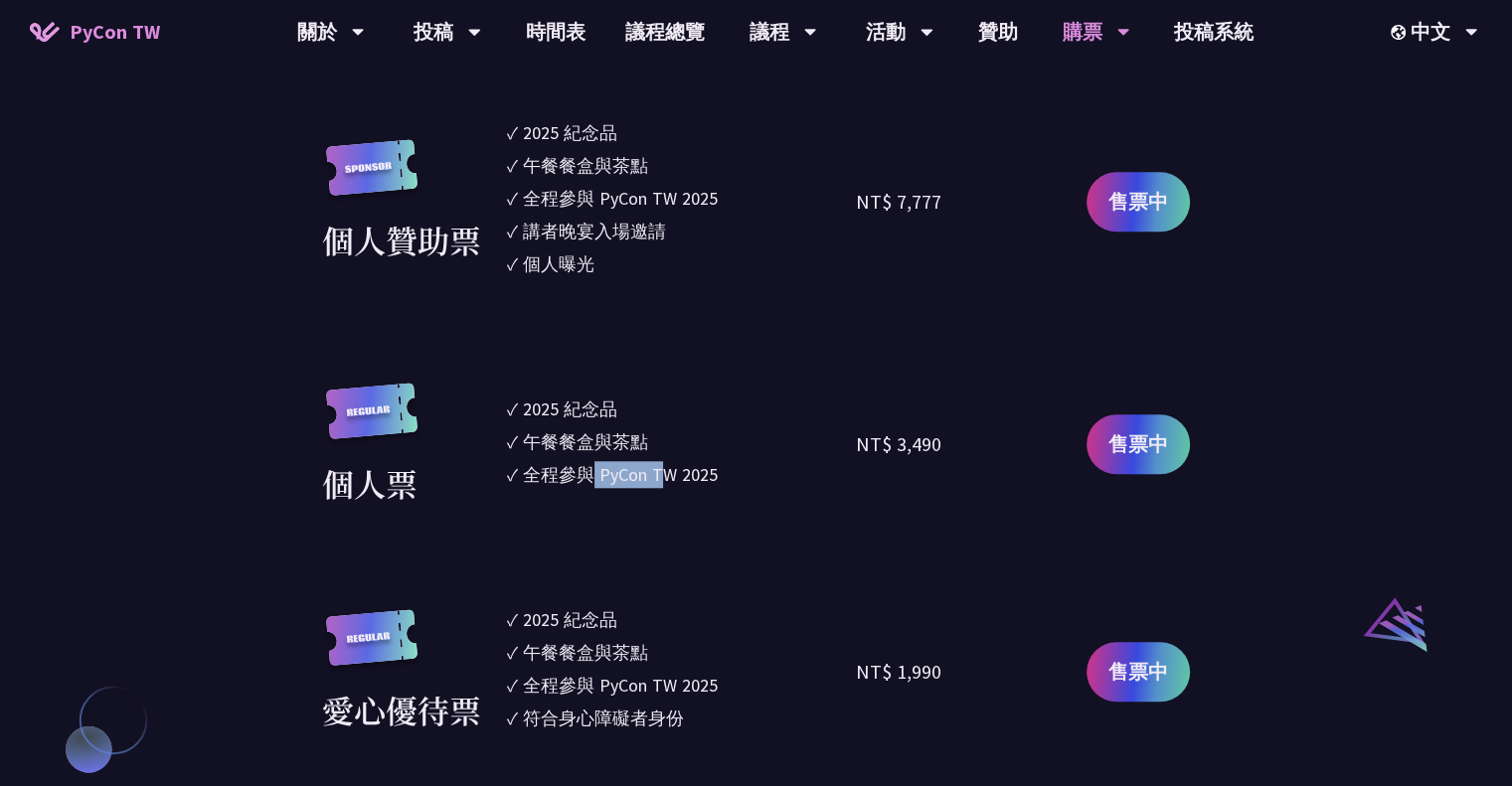drag, startPoint x: 588, startPoint y: 478, endPoint x: 748, endPoint y: 476, distance: 160.0125 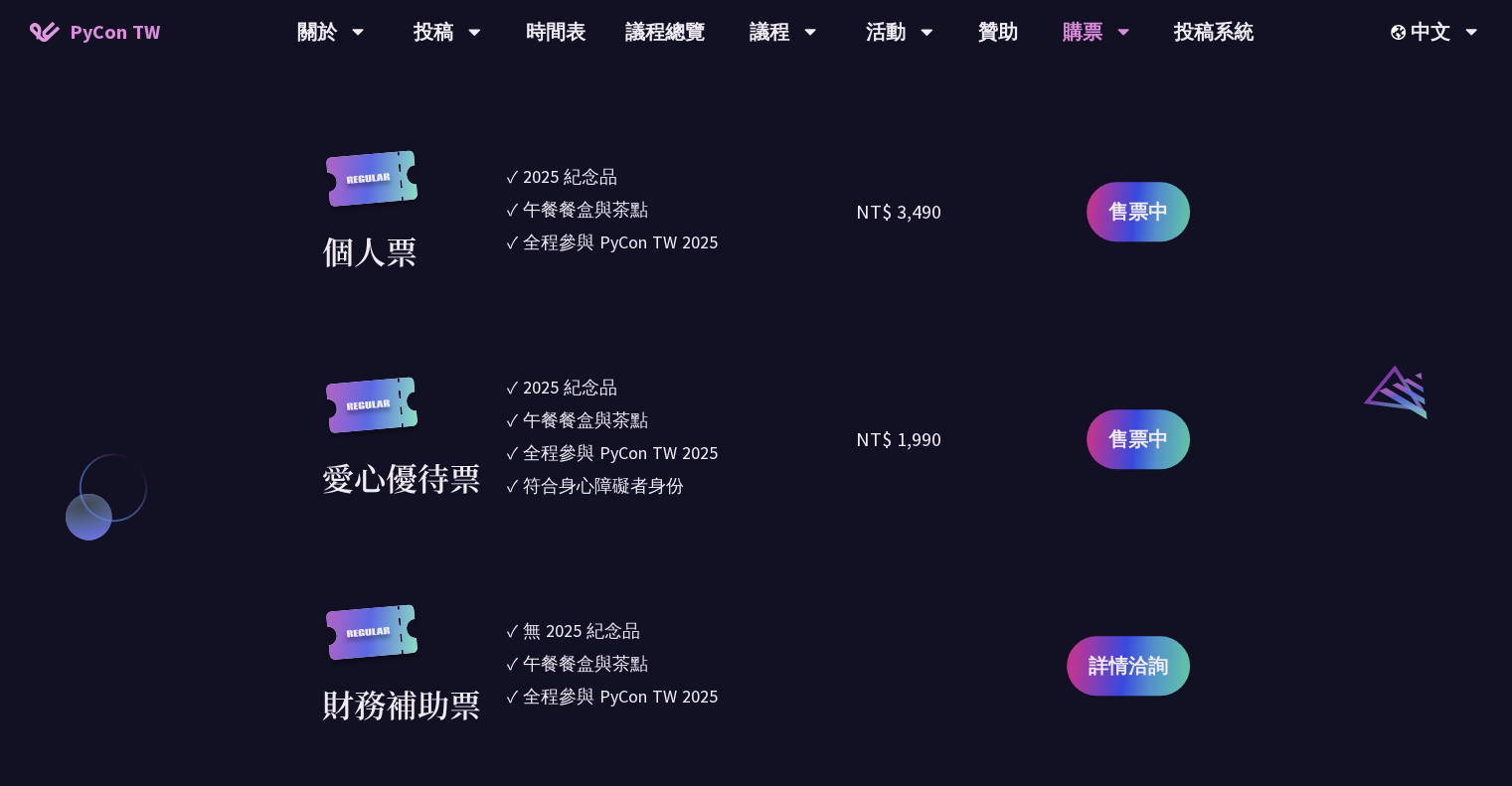 scroll, scrollTop: 1888, scrollLeft: 0, axis: vertical 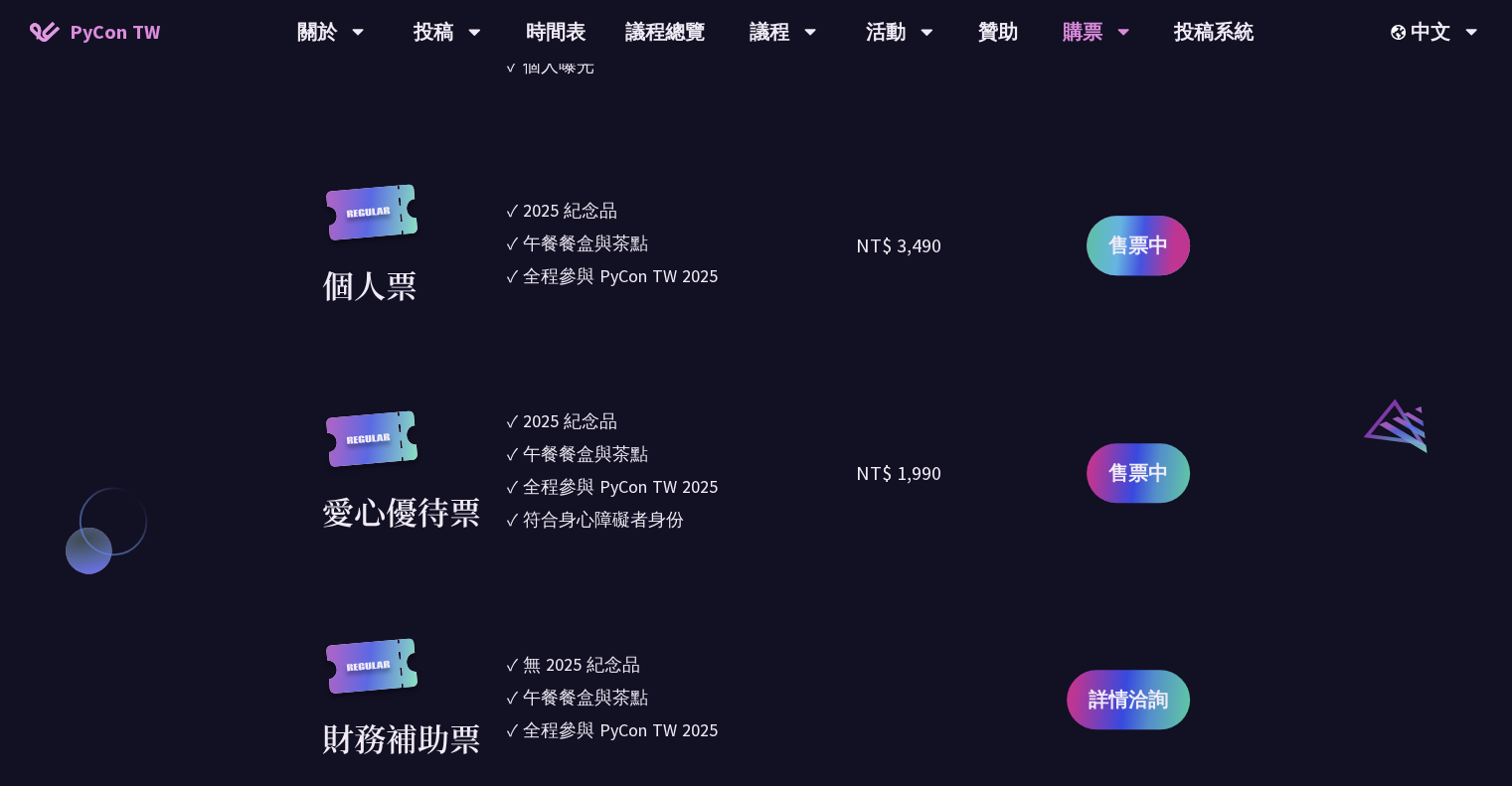 click on "售票中" at bounding box center [1138, 245] 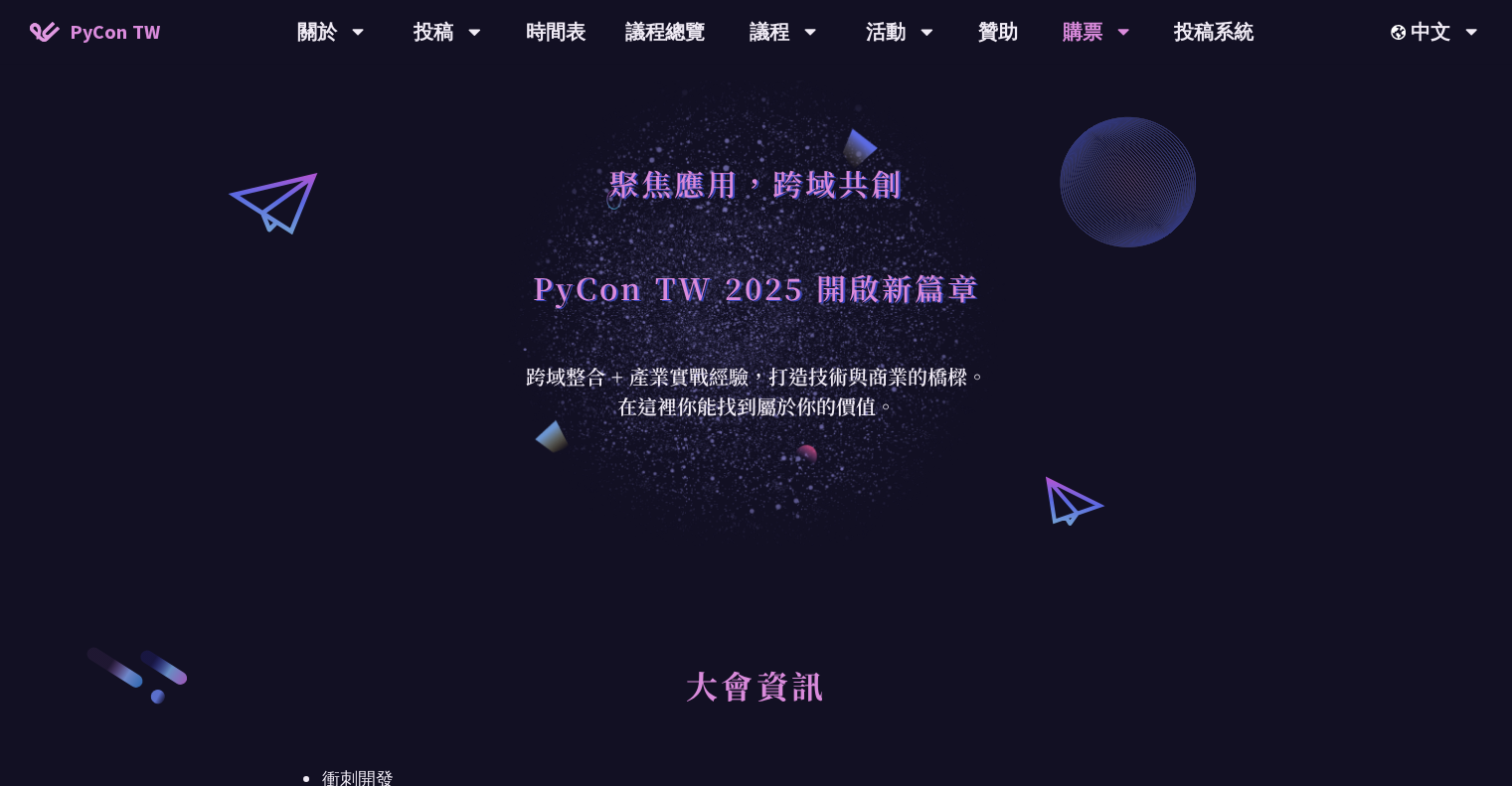 scroll, scrollTop: 0, scrollLeft: 0, axis: both 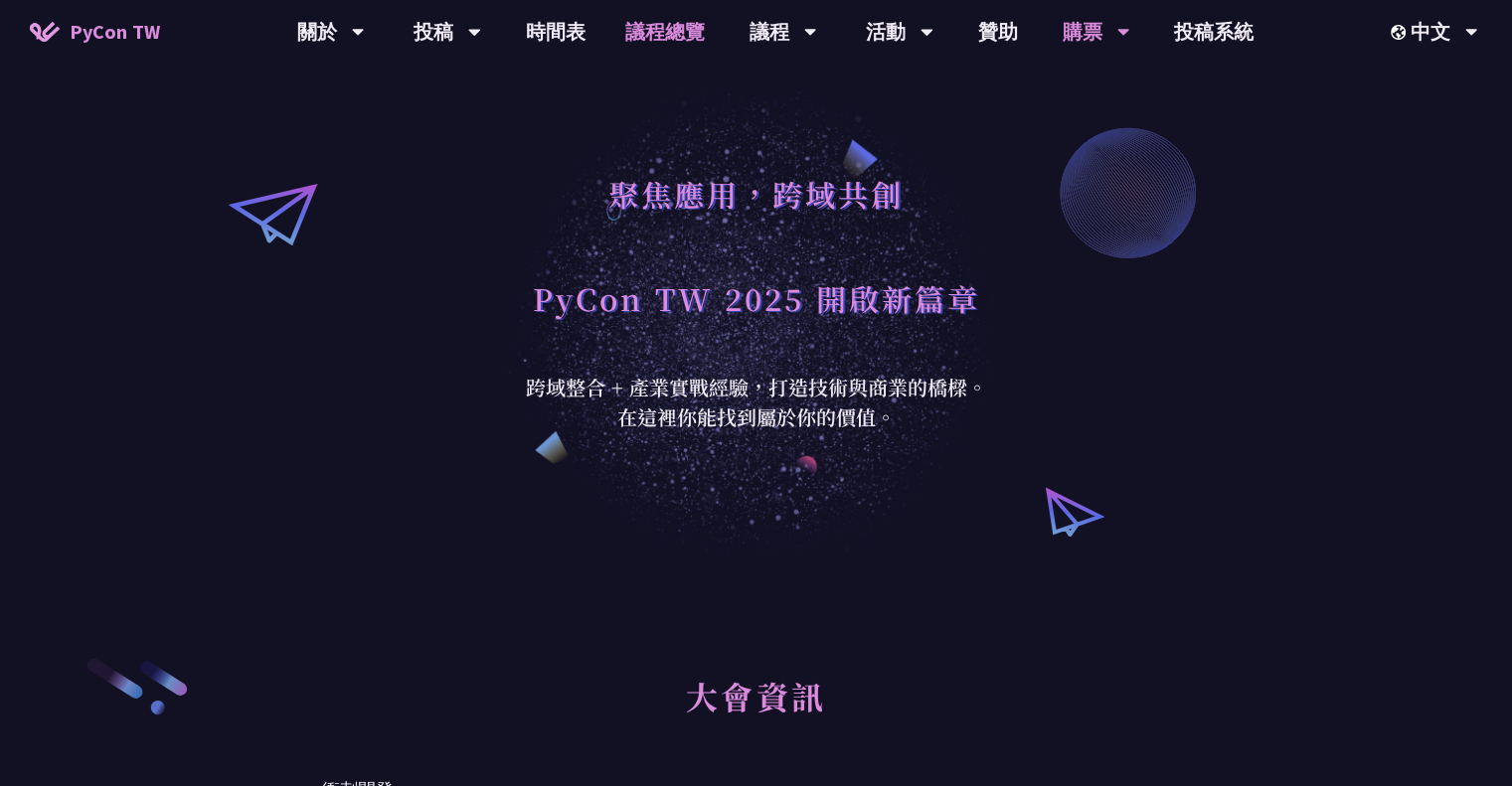 click on "議程總覽" at bounding box center (665, 32) 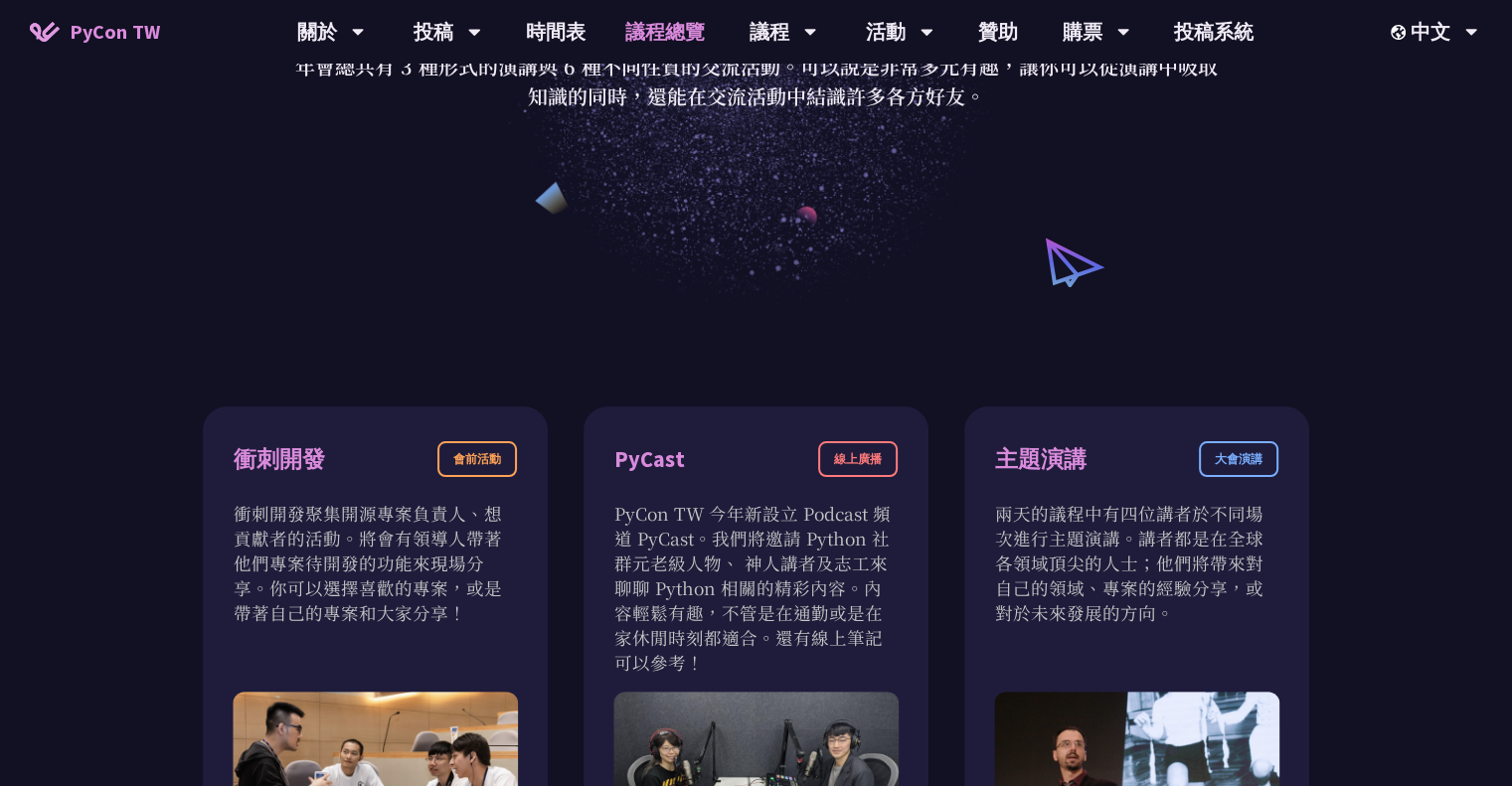 scroll, scrollTop: 99, scrollLeft: 0, axis: vertical 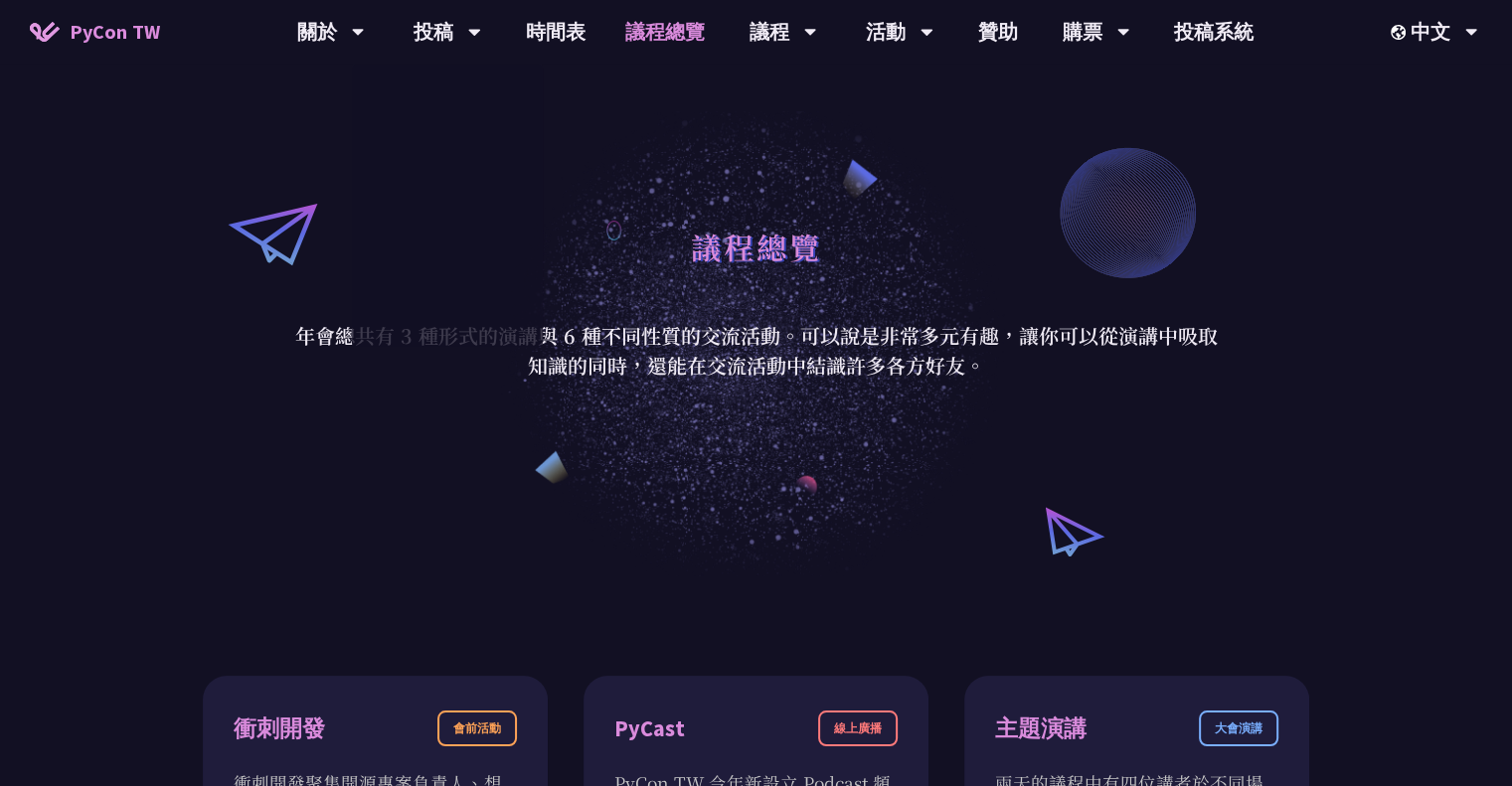 click on "議程總覽
年會總共有 3 種形式的演講與 6 種不同性質的交流活動。可以說是非常多元有趣，讓你可以從演講中吸取知識的同時，還能在交流活動中結識許多各方好友。" at bounding box center (756, 298) 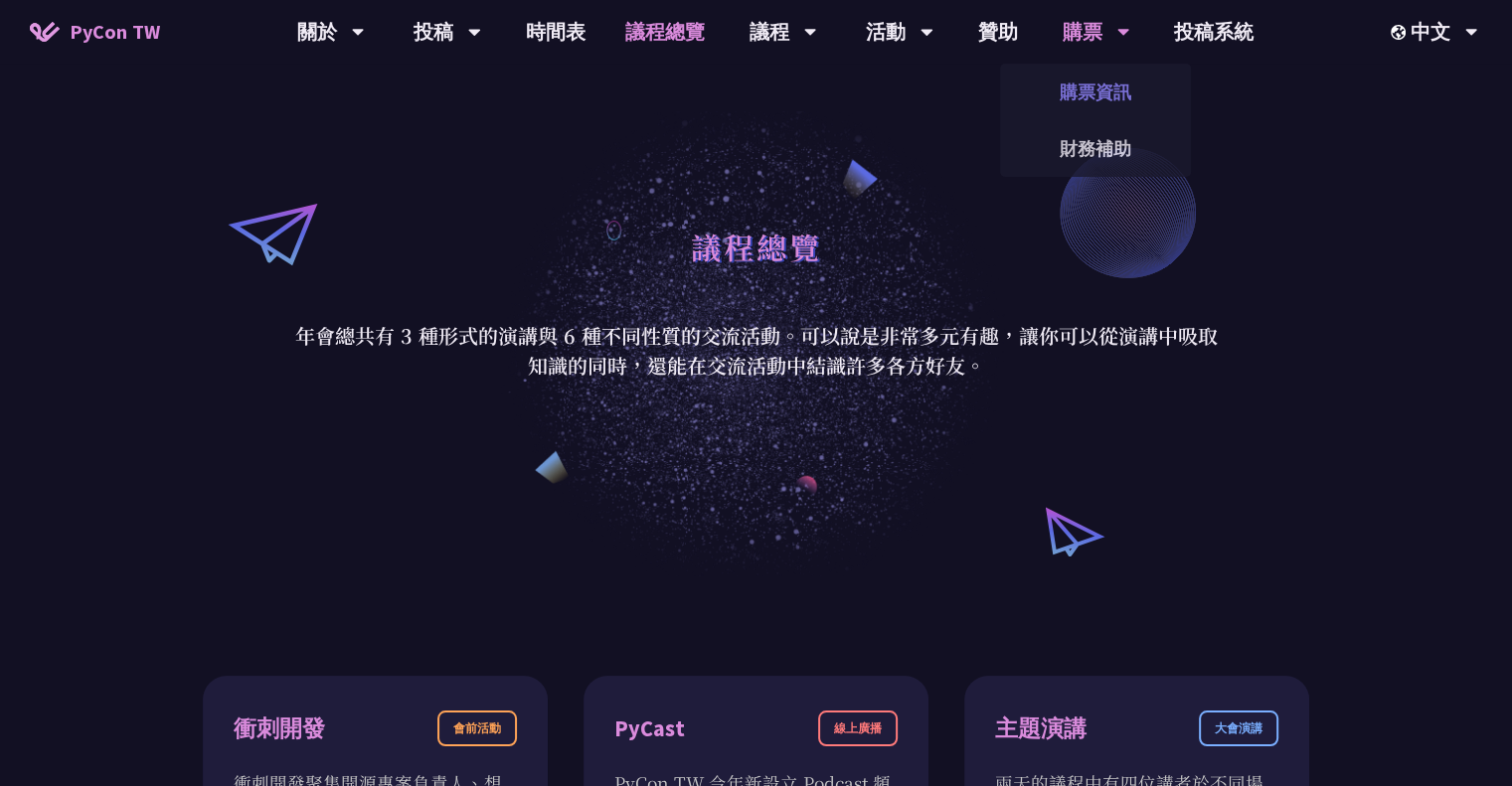 click on "購票資訊" at bounding box center [1095, 91] 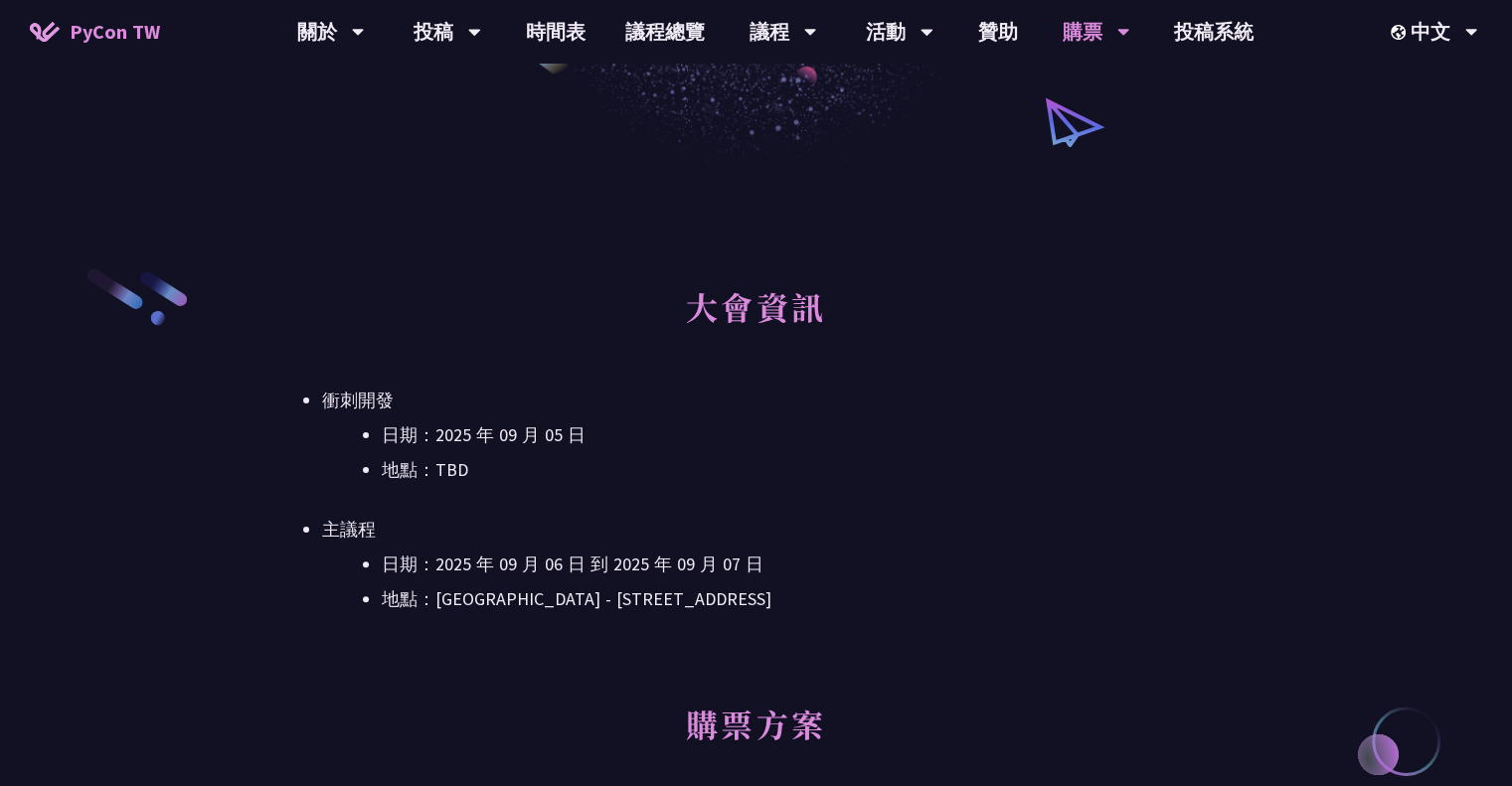 scroll, scrollTop: 497, scrollLeft: 0, axis: vertical 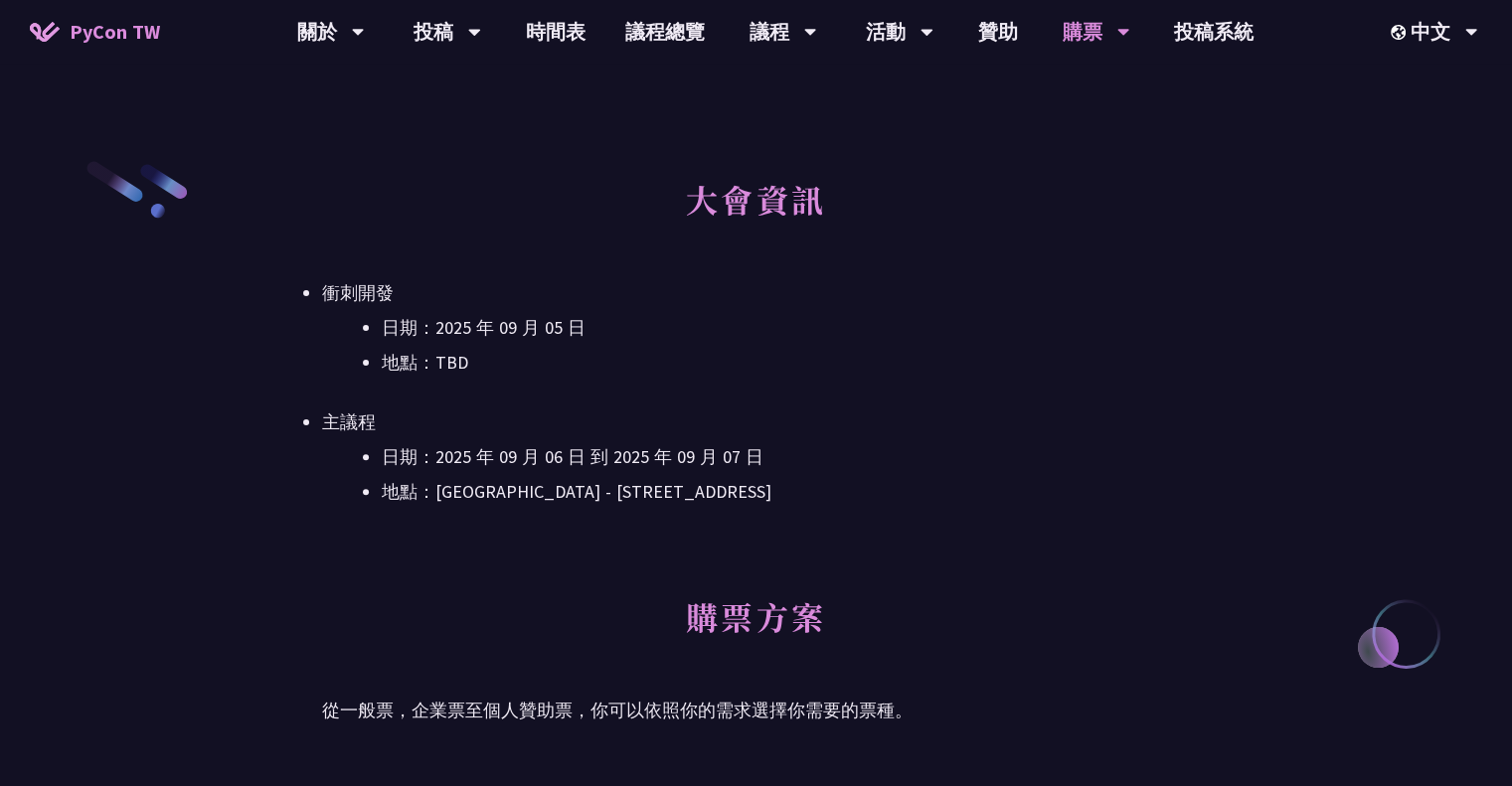 drag, startPoint x: 320, startPoint y: 294, endPoint x: 554, endPoint y: 390, distance: 252.92687 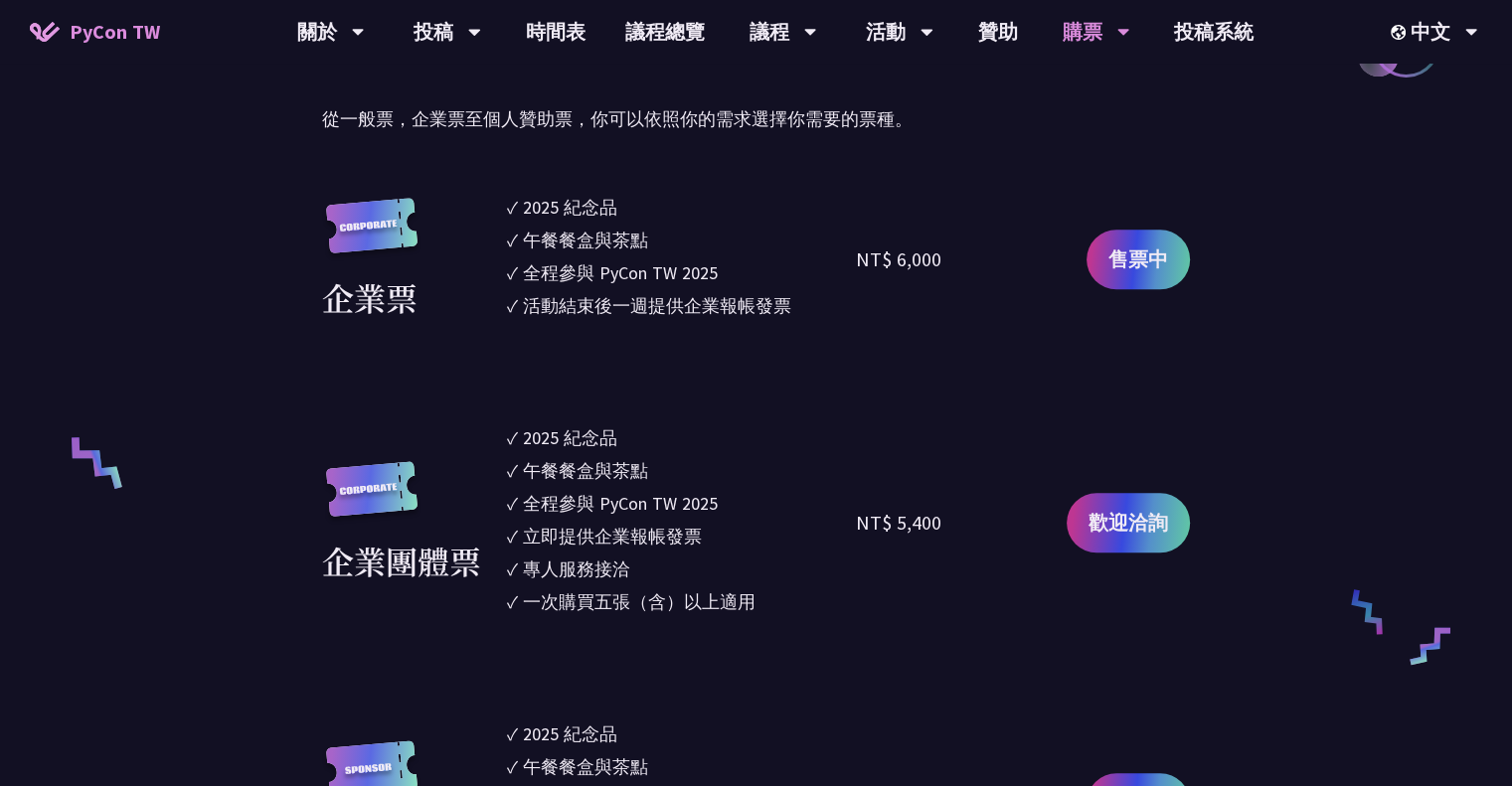 scroll, scrollTop: 1093, scrollLeft: 0, axis: vertical 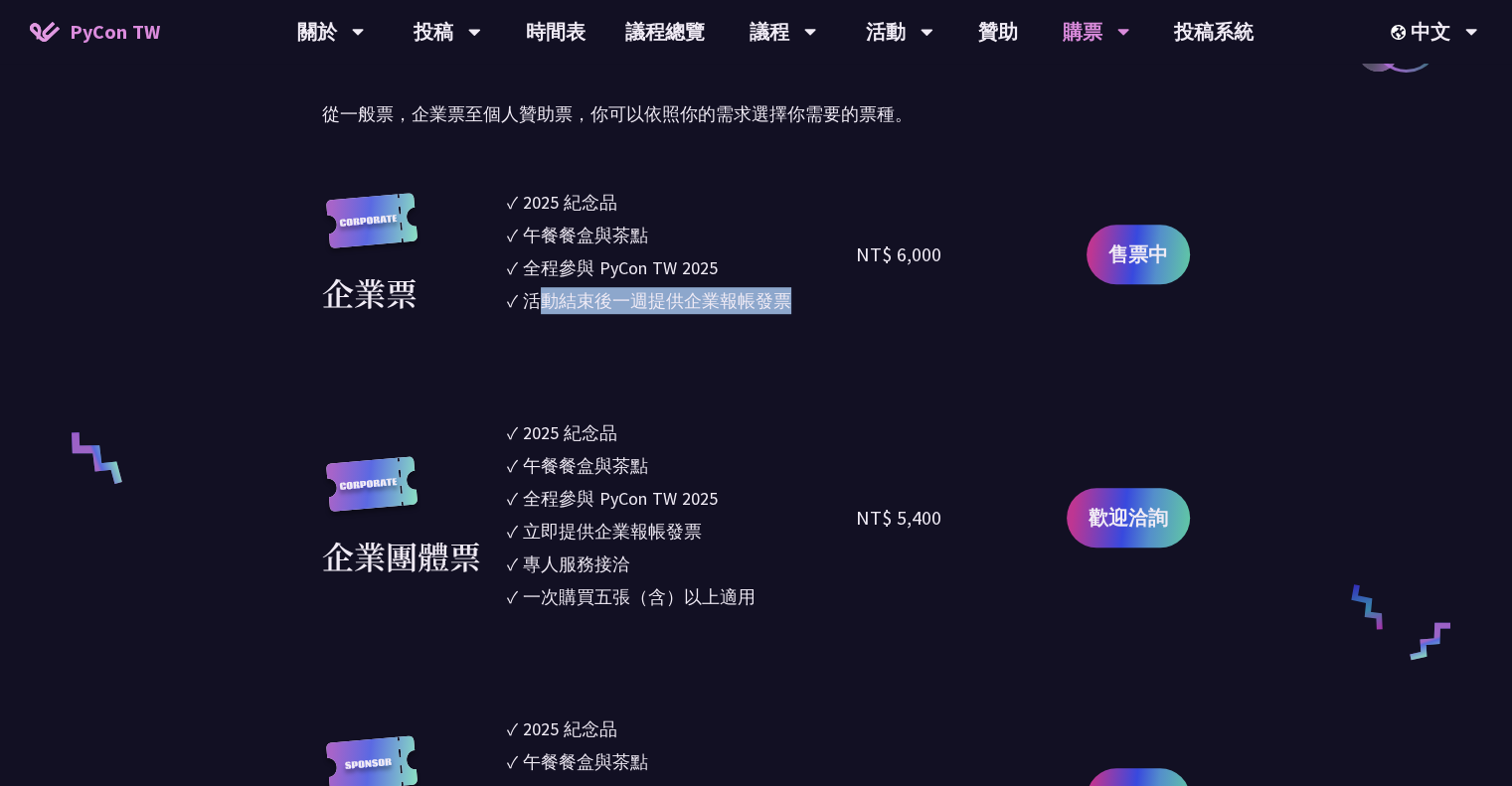 drag, startPoint x: 652, startPoint y: 303, endPoint x: 787, endPoint y: 305, distance: 135.01481 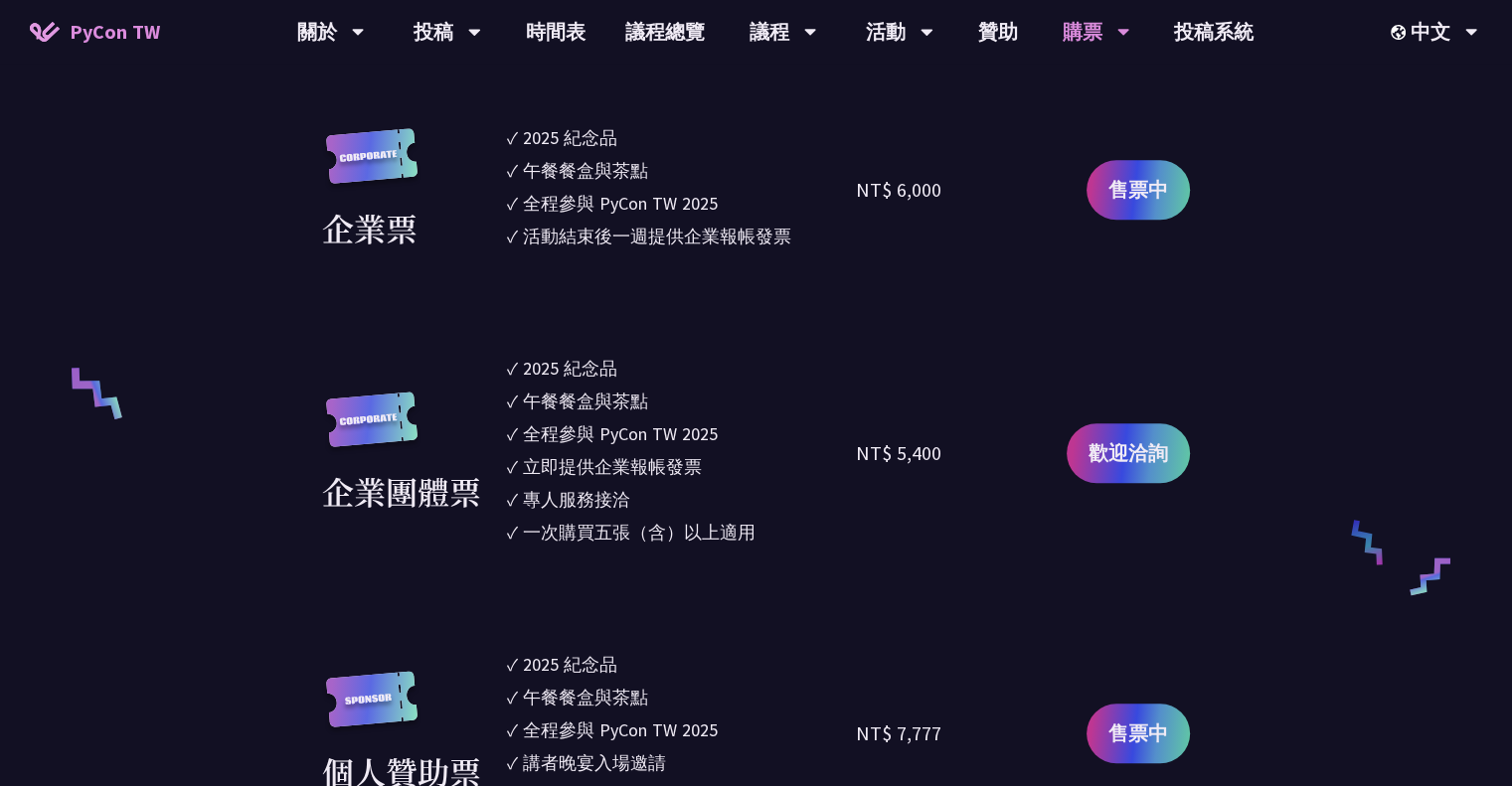 scroll, scrollTop: 1192, scrollLeft: 0, axis: vertical 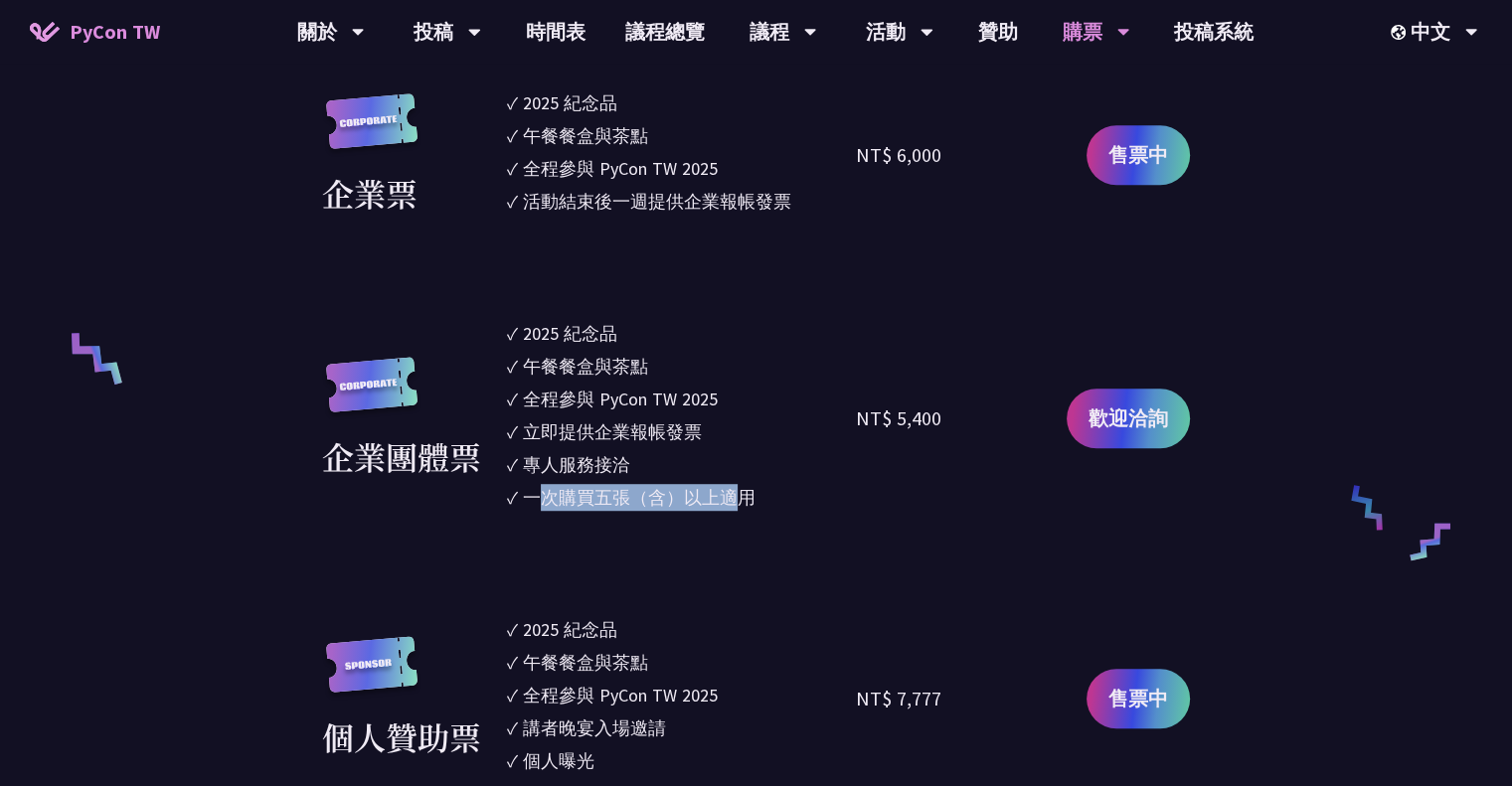 drag, startPoint x: 540, startPoint y: 500, endPoint x: 747, endPoint y: 496, distance: 207.03864 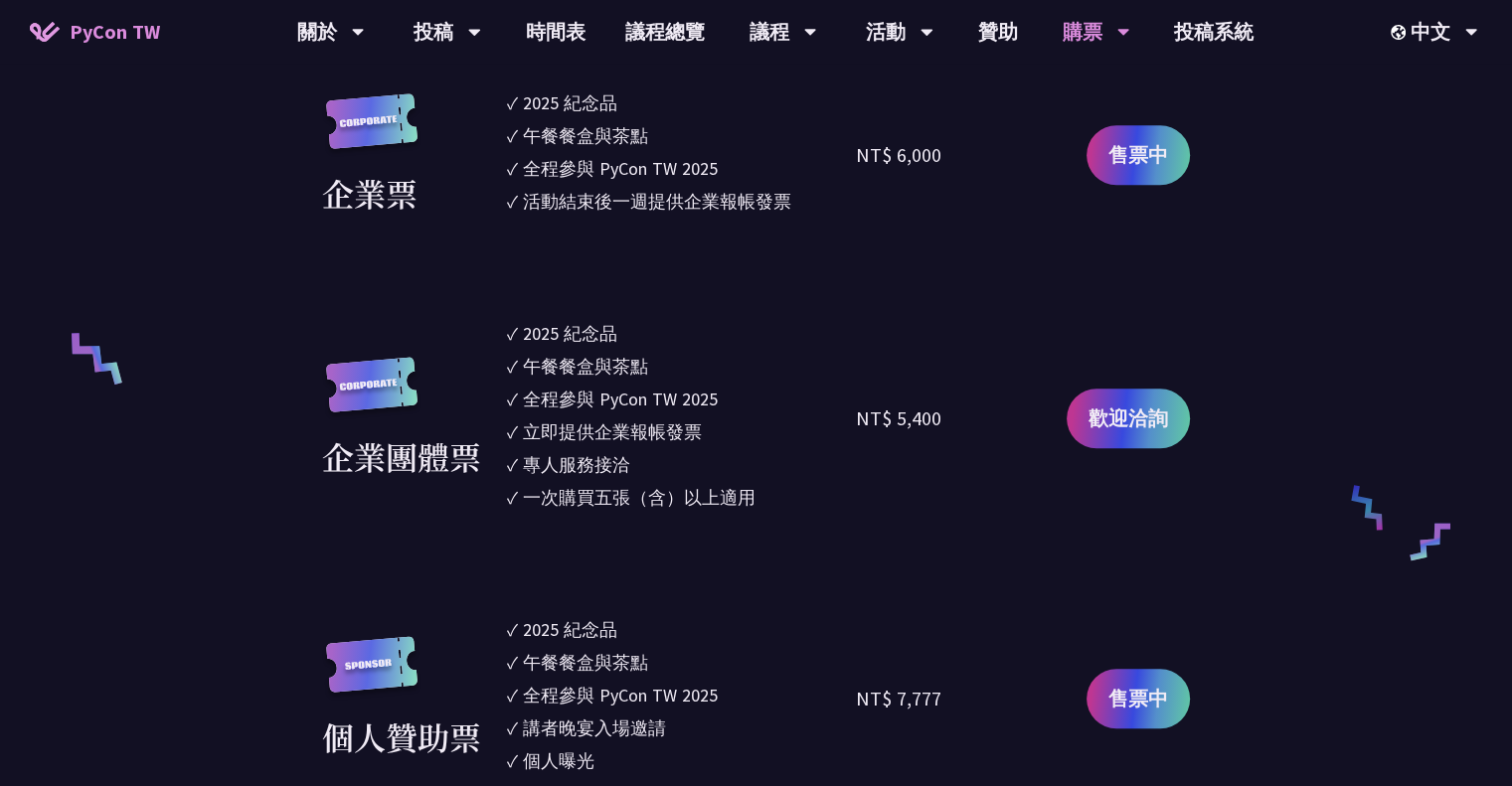 click on "全程參與 PyCon TW 2025" at bounding box center (620, 398) 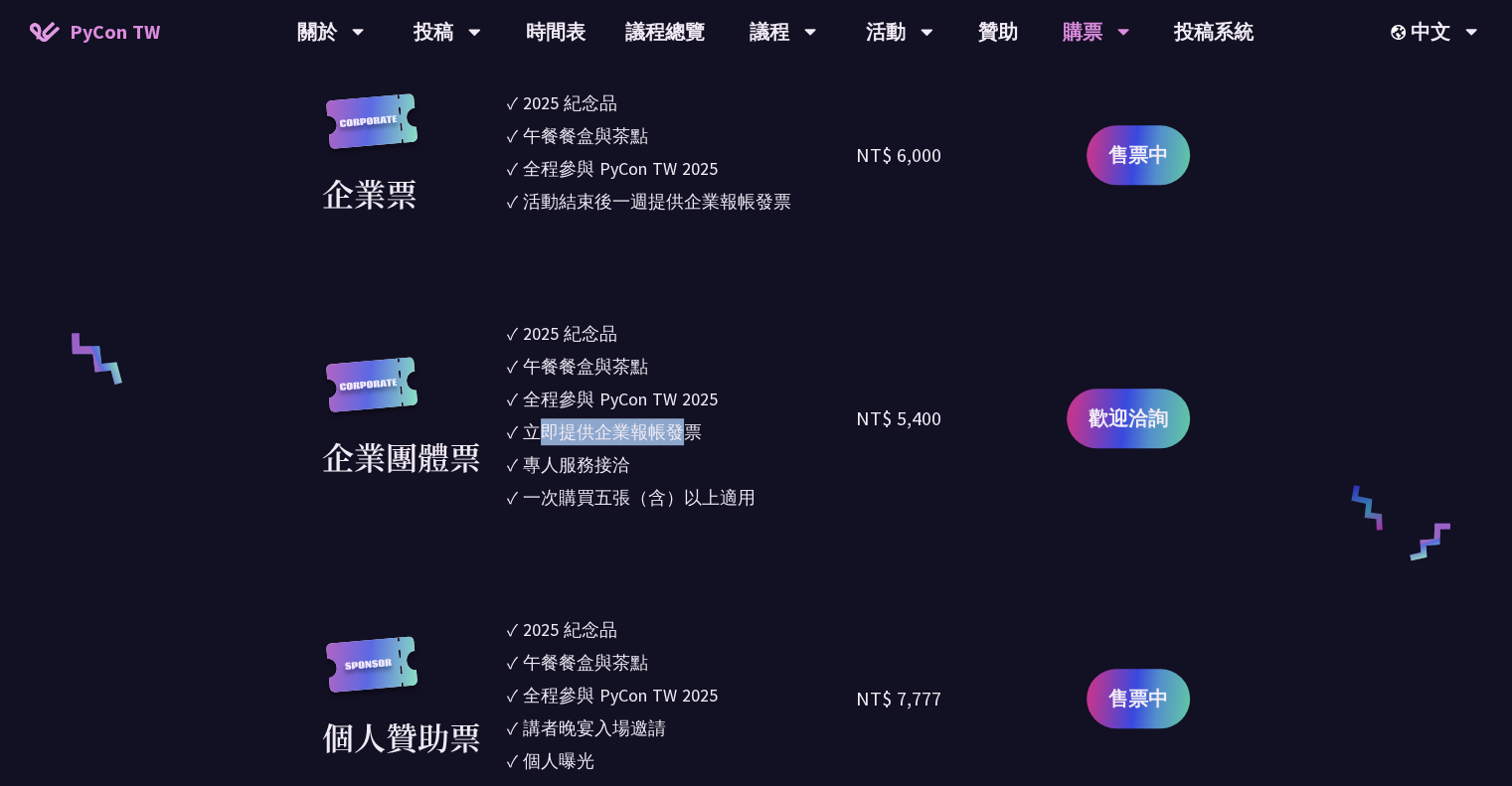 drag, startPoint x: 542, startPoint y: 435, endPoint x: 687, endPoint y: 437, distance: 145.0138 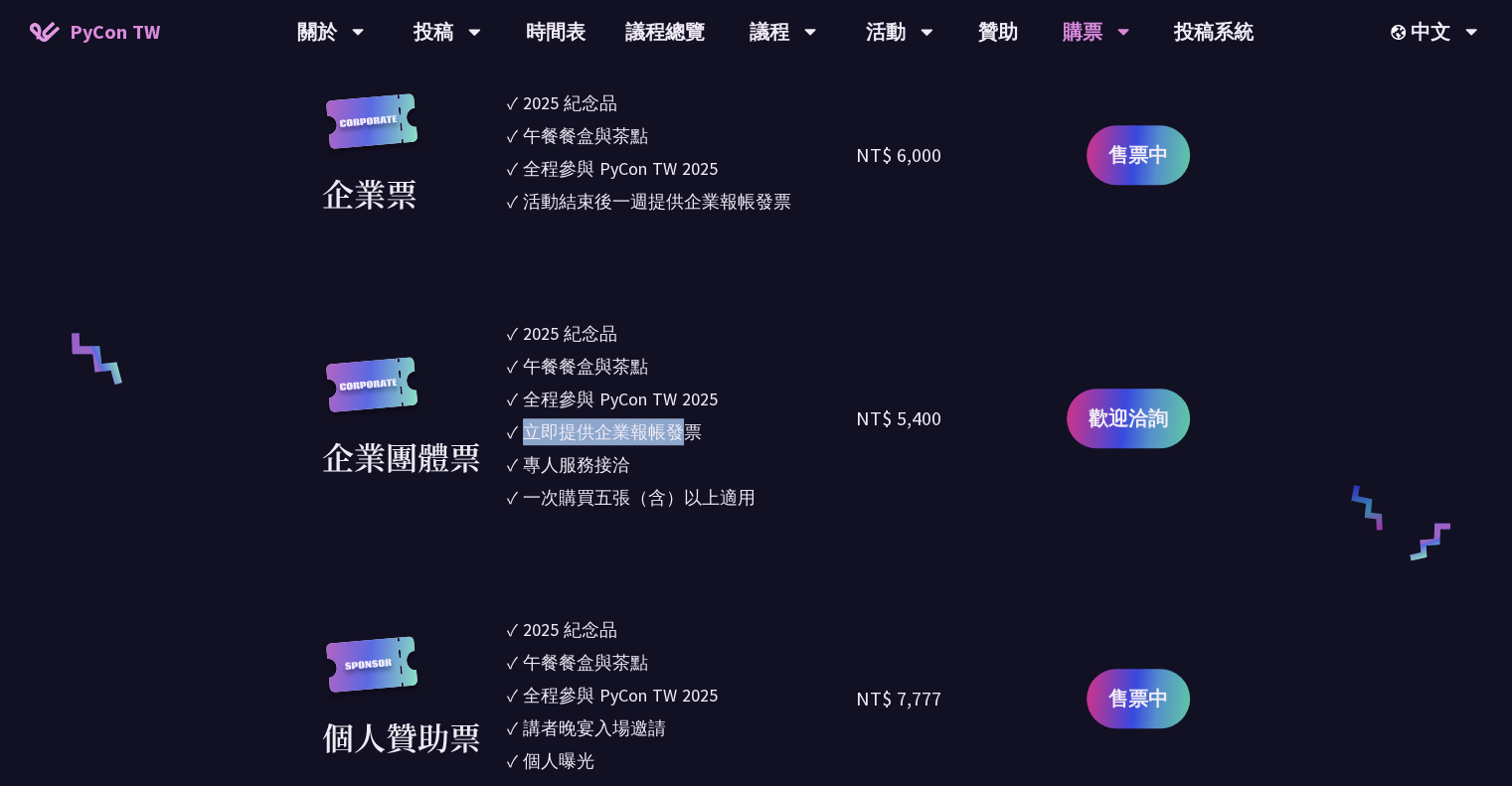 drag, startPoint x: 687, startPoint y: 434, endPoint x: 529, endPoint y: 436, distance: 158.01266 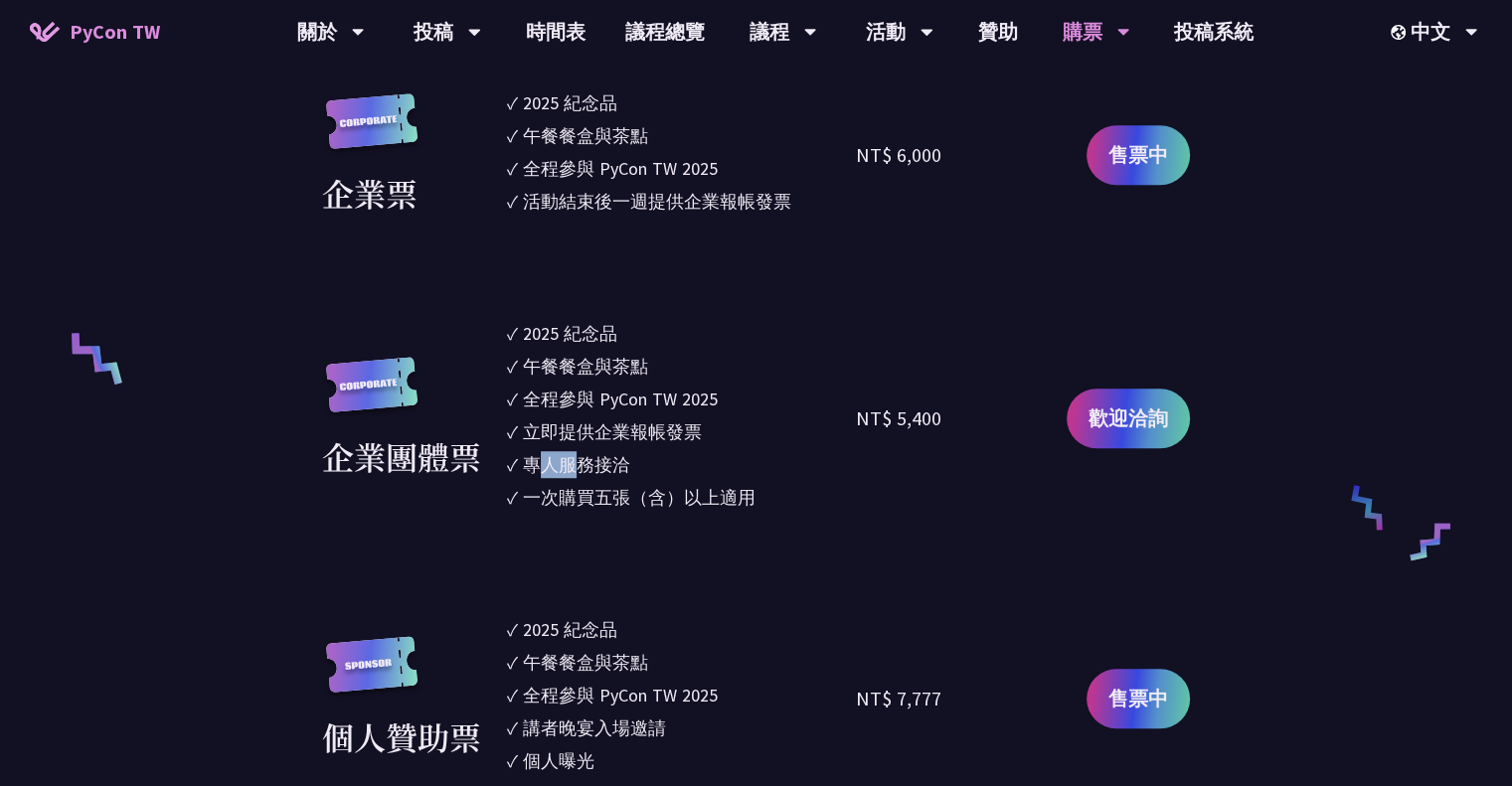drag, startPoint x: 562, startPoint y: 465, endPoint x: 587, endPoint y: 465, distance: 25 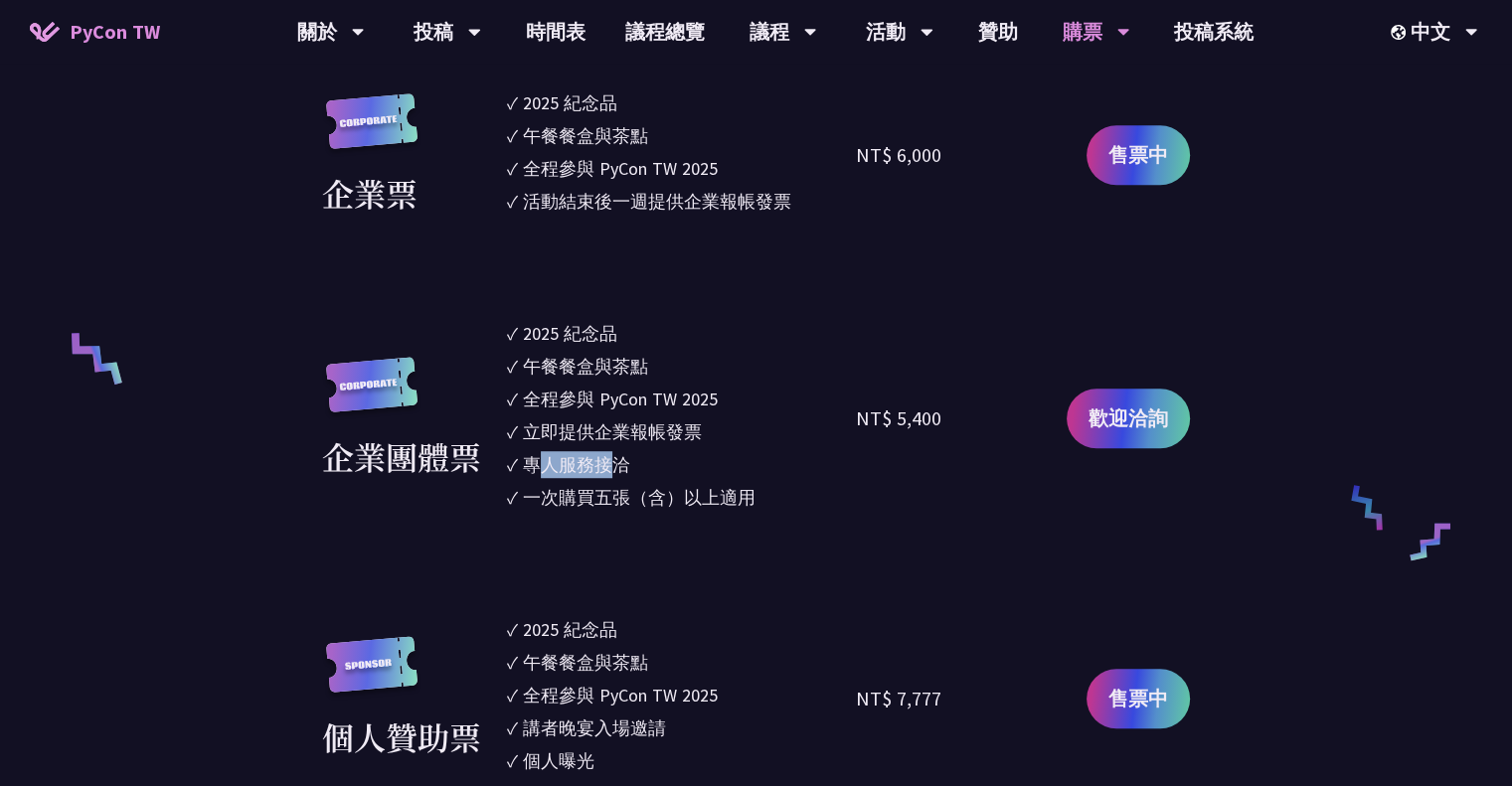 drag, startPoint x: 544, startPoint y: 461, endPoint x: 614, endPoint y: 470, distance: 70.5762 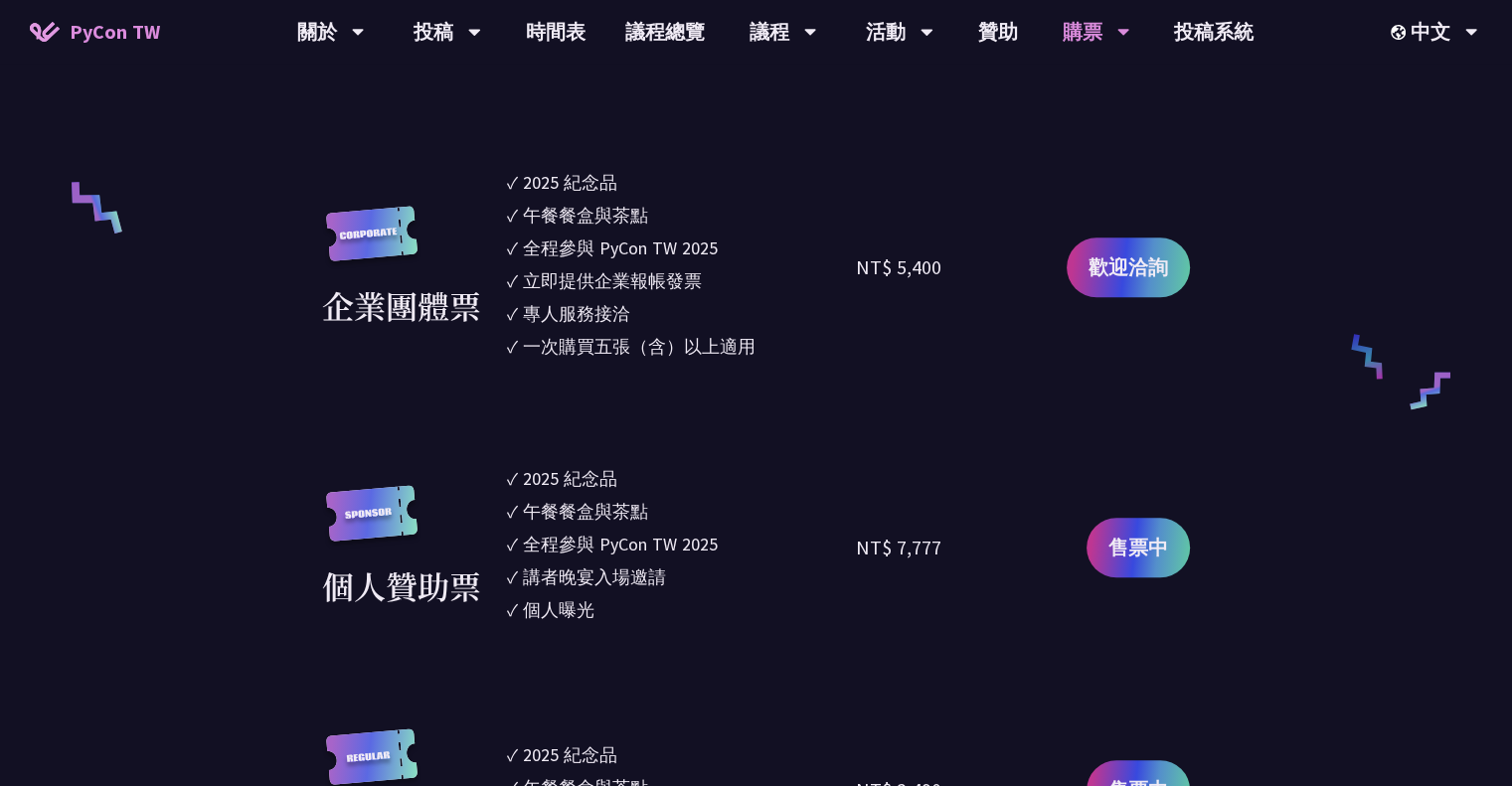 scroll, scrollTop: 1590, scrollLeft: 0, axis: vertical 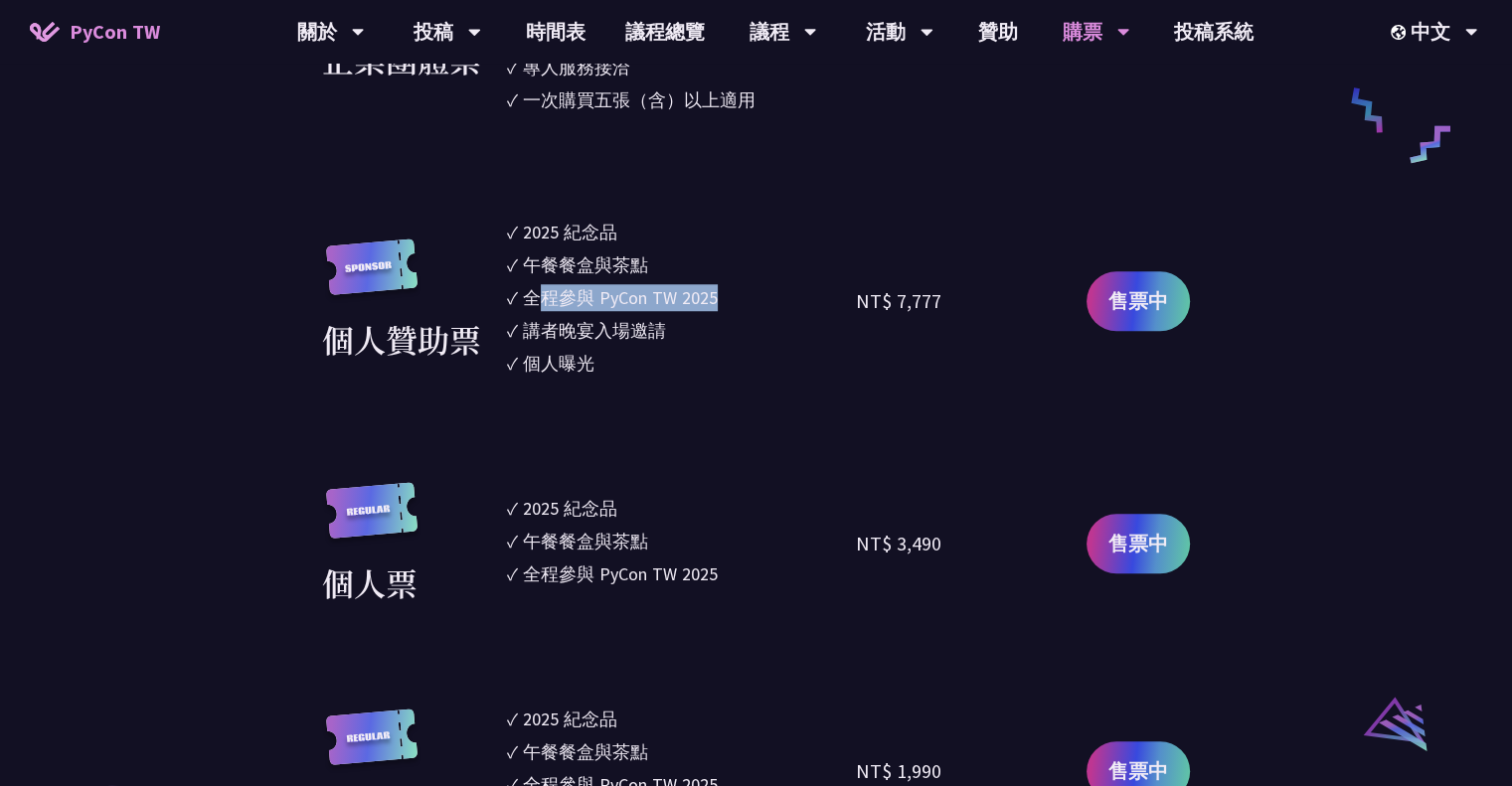 drag, startPoint x: 545, startPoint y: 292, endPoint x: 716, endPoint y: 297, distance: 171.07308 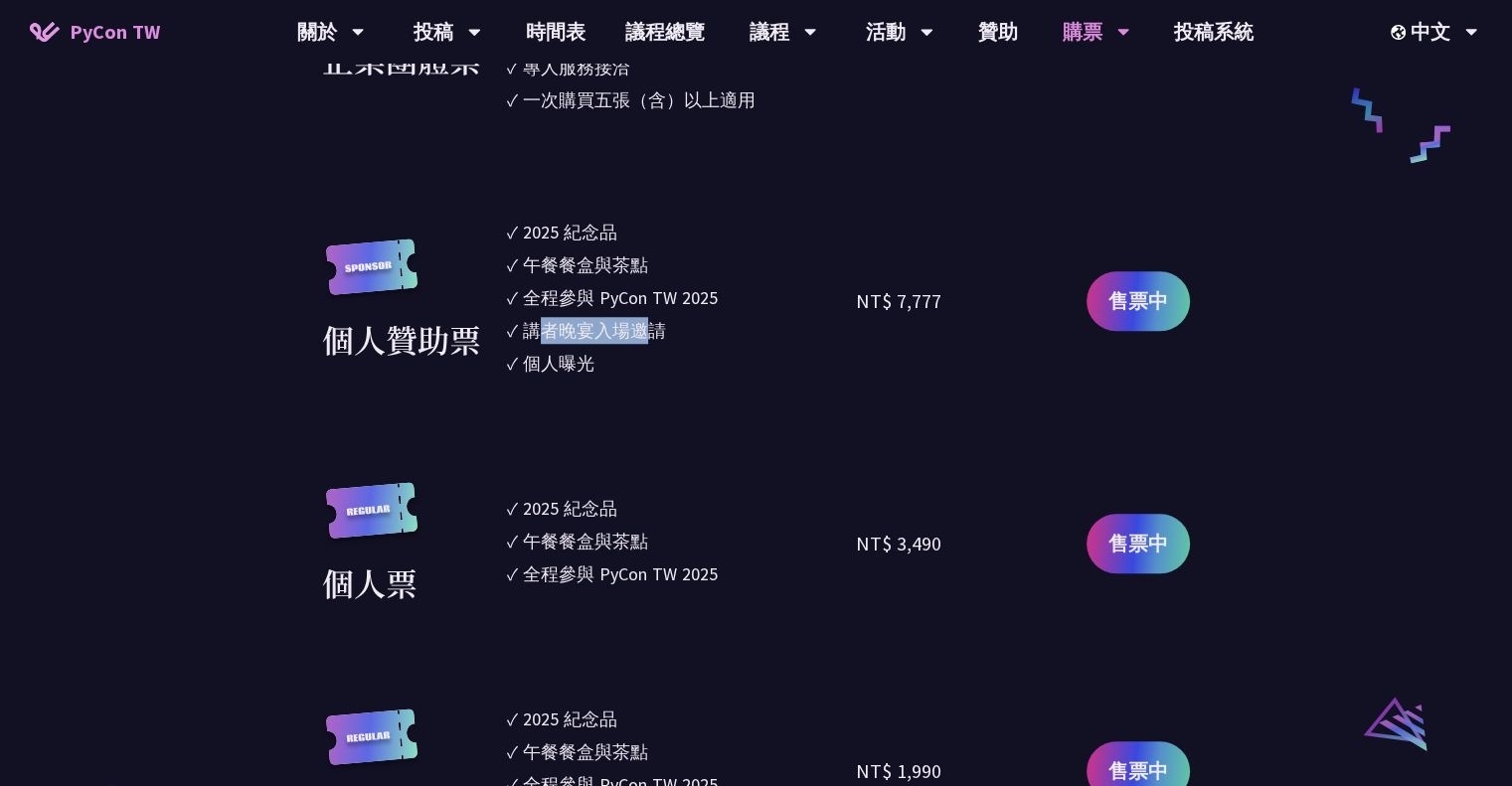 drag, startPoint x: 541, startPoint y: 330, endPoint x: 653, endPoint y: 329, distance: 112.004464 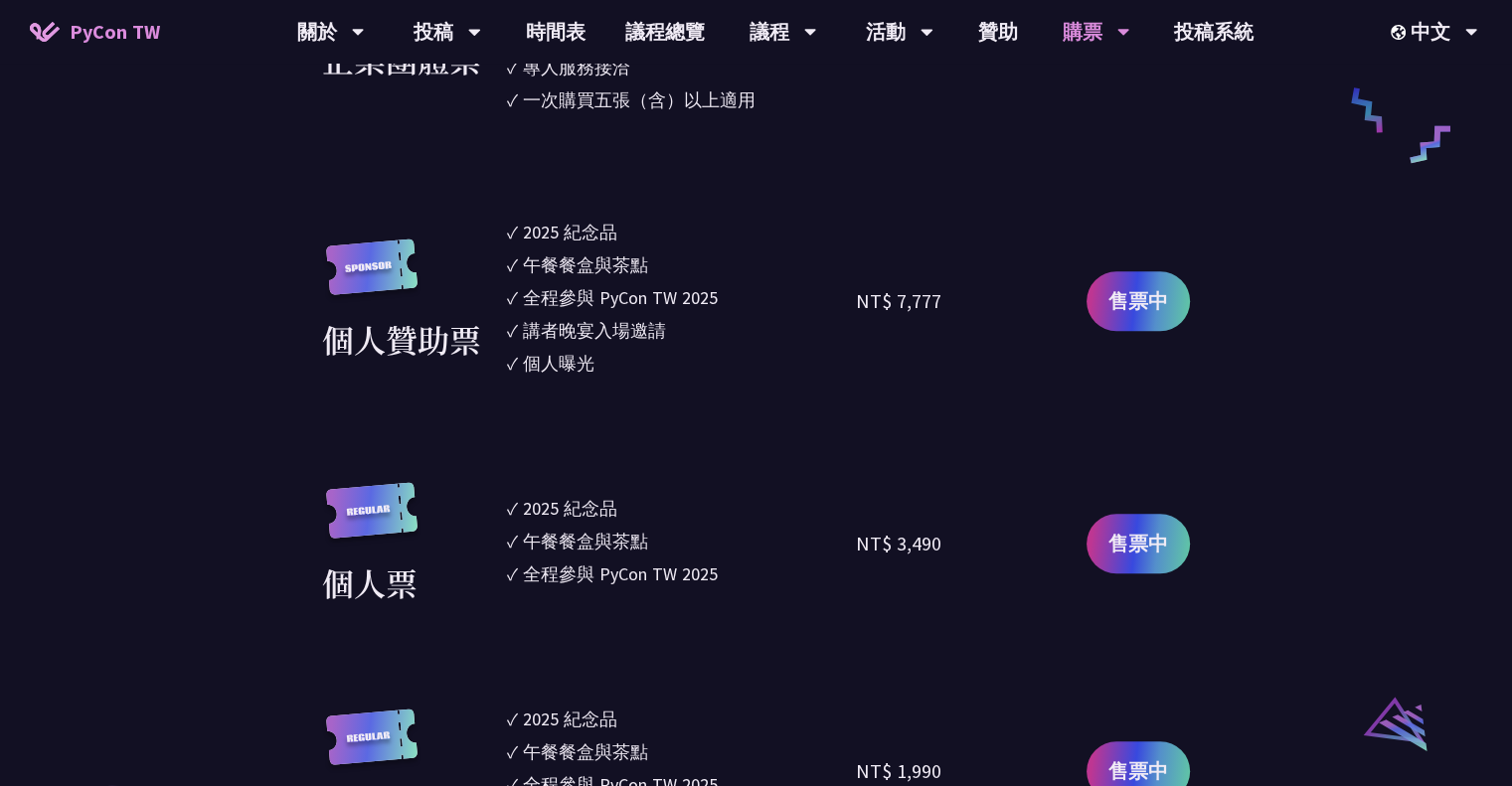 click on "✓
個人曝光" at bounding box center [682, 363] 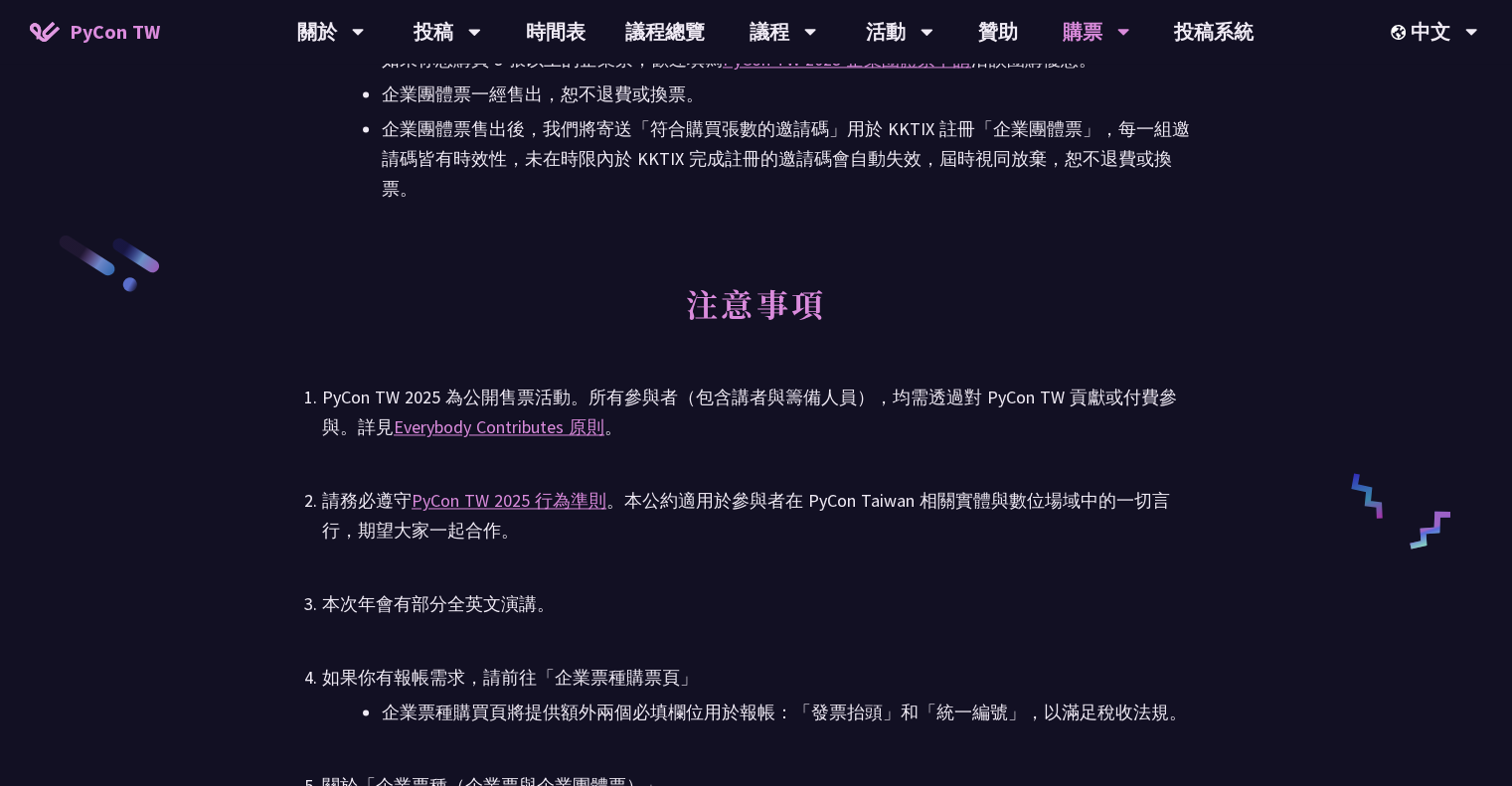 scroll, scrollTop: 3080, scrollLeft: 0, axis: vertical 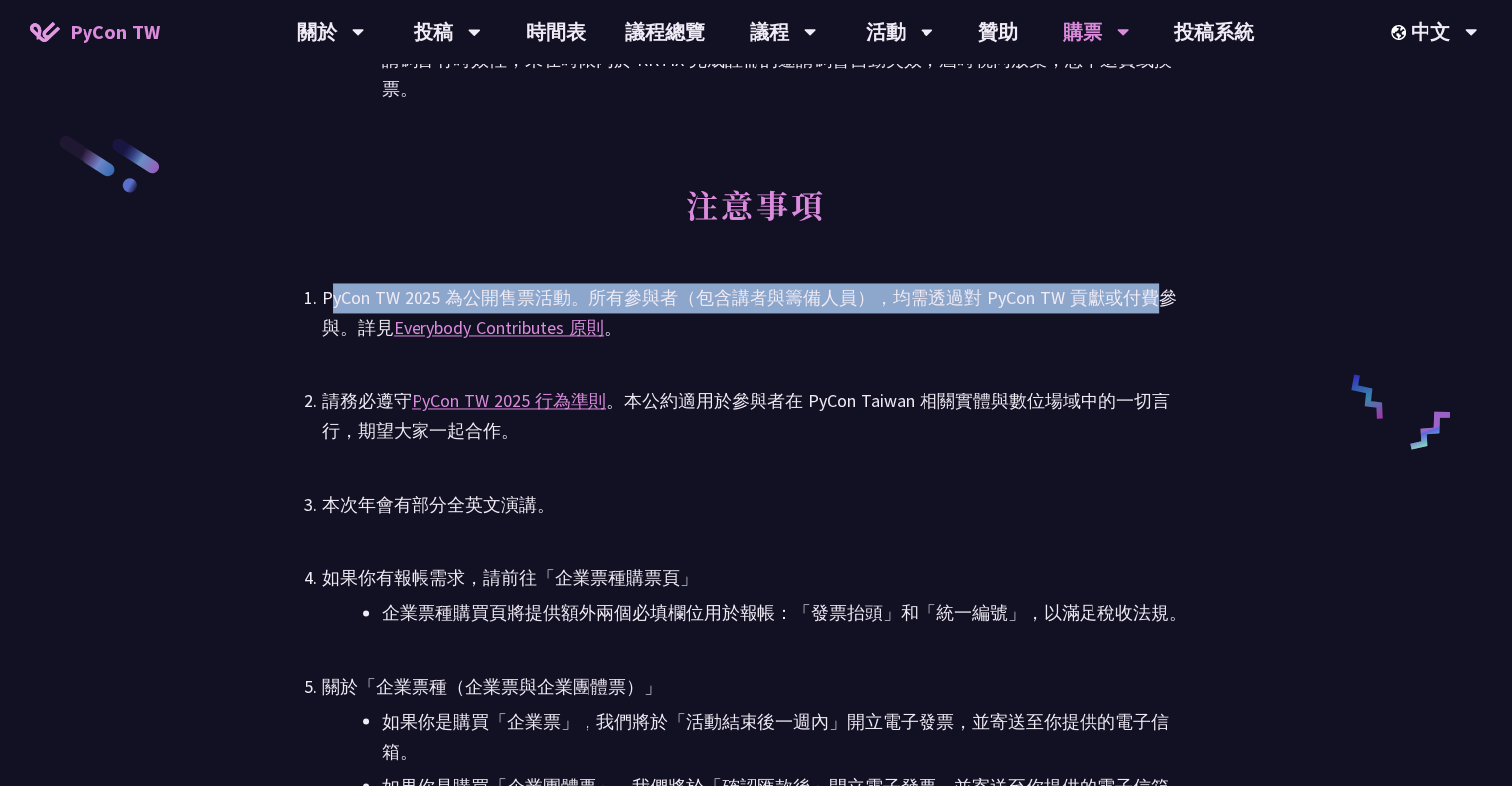 drag, startPoint x: 1144, startPoint y: 297, endPoint x: 329, endPoint y: 292, distance: 815.01534 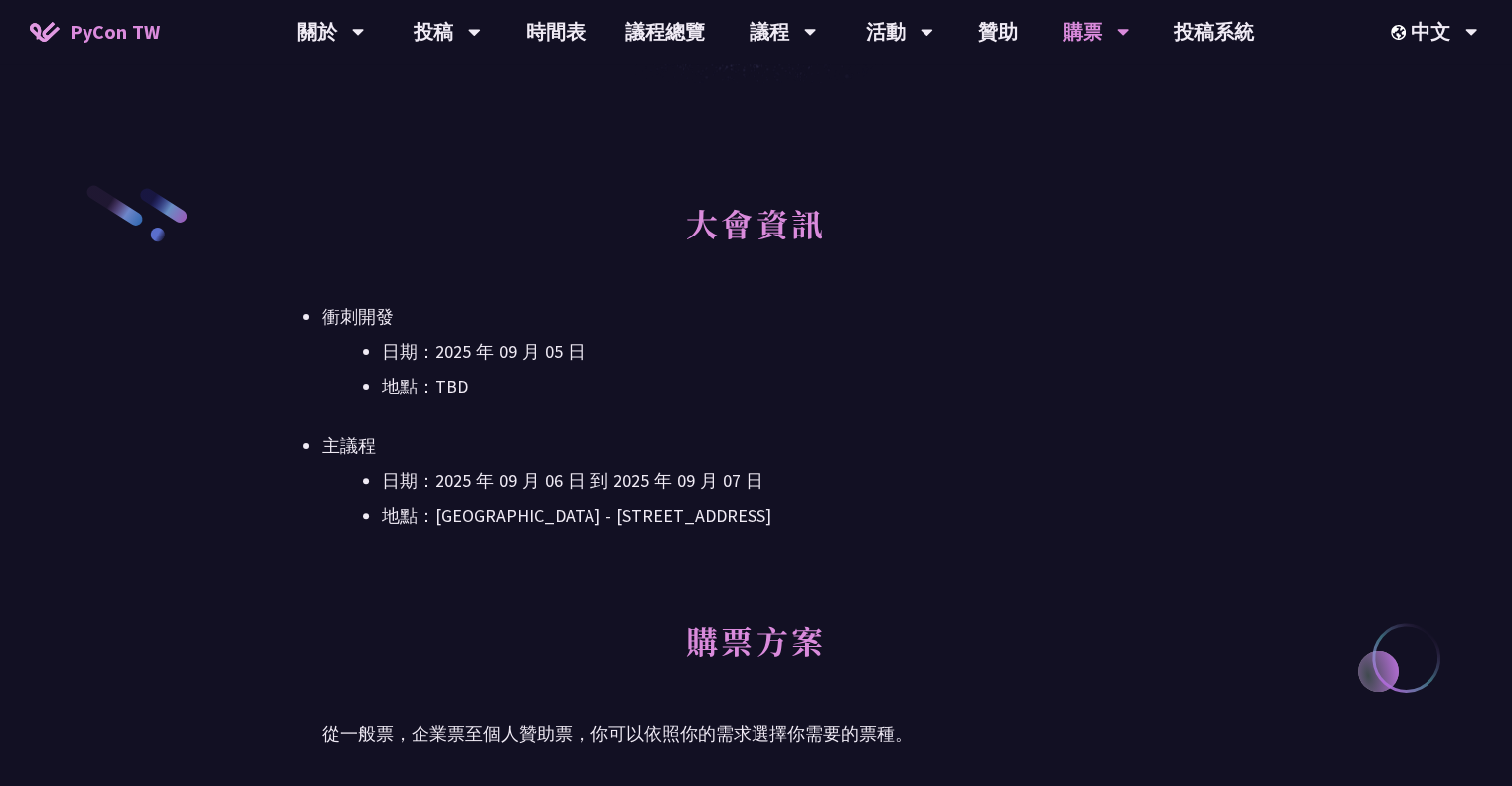scroll, scrollTop: 298, scrollLeft: 0, axis: vertical 